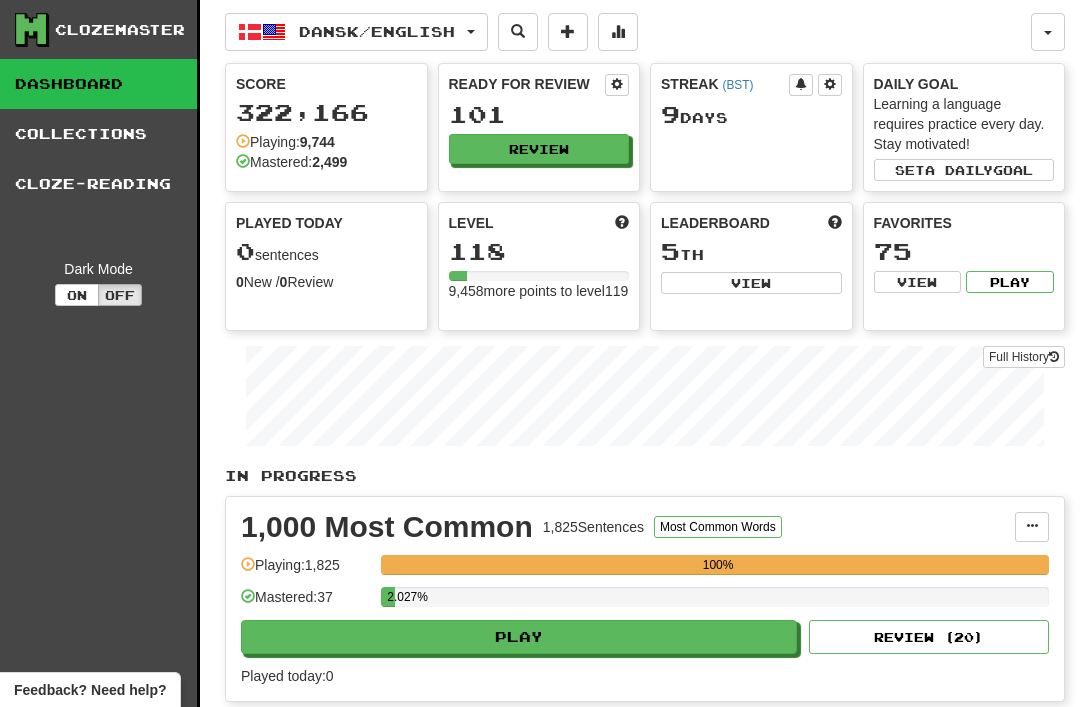 scroll, scrollTop: 0, scrollLeft: 0, axis: both 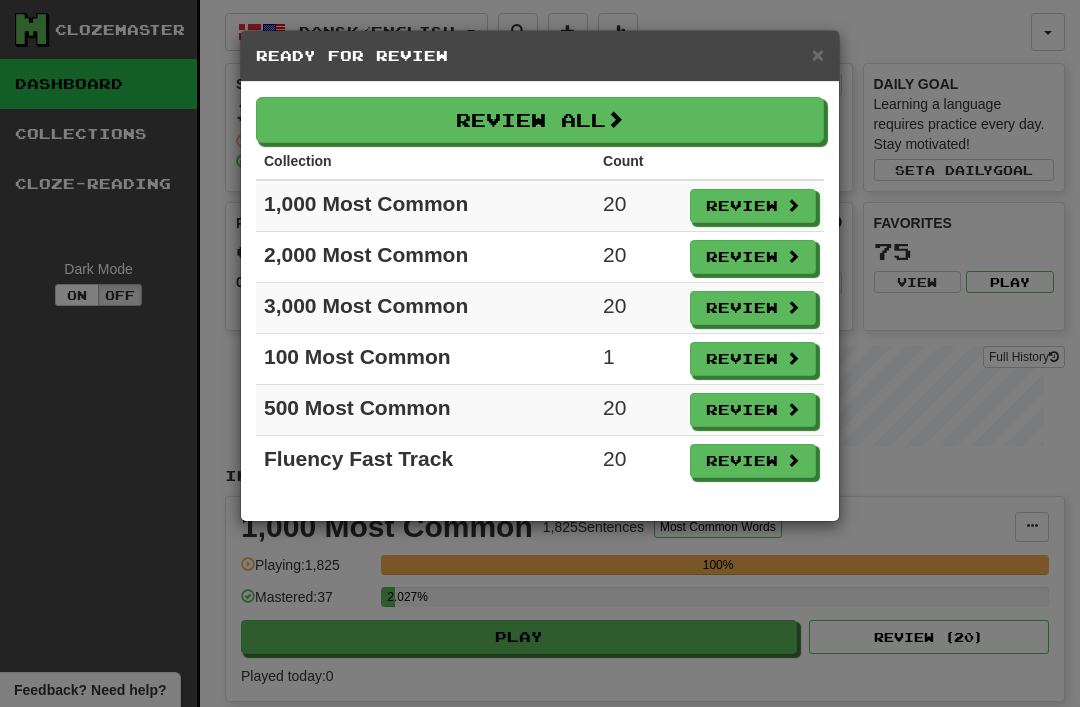 click on "Review" at bounding box center [753, 359] 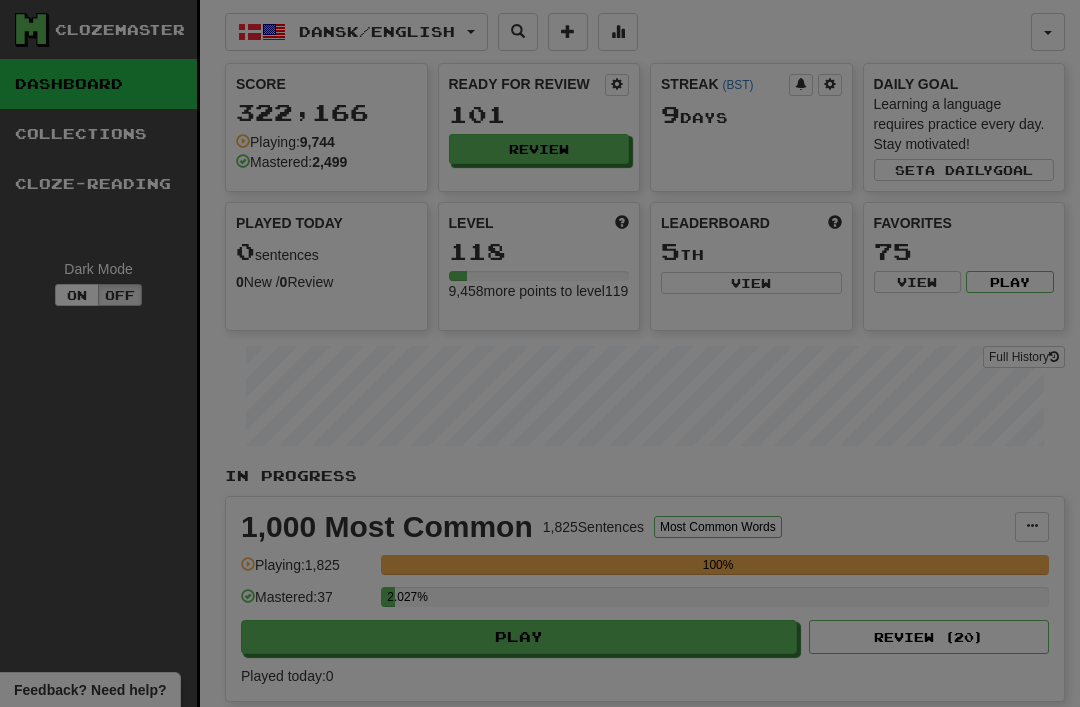 select on "**" 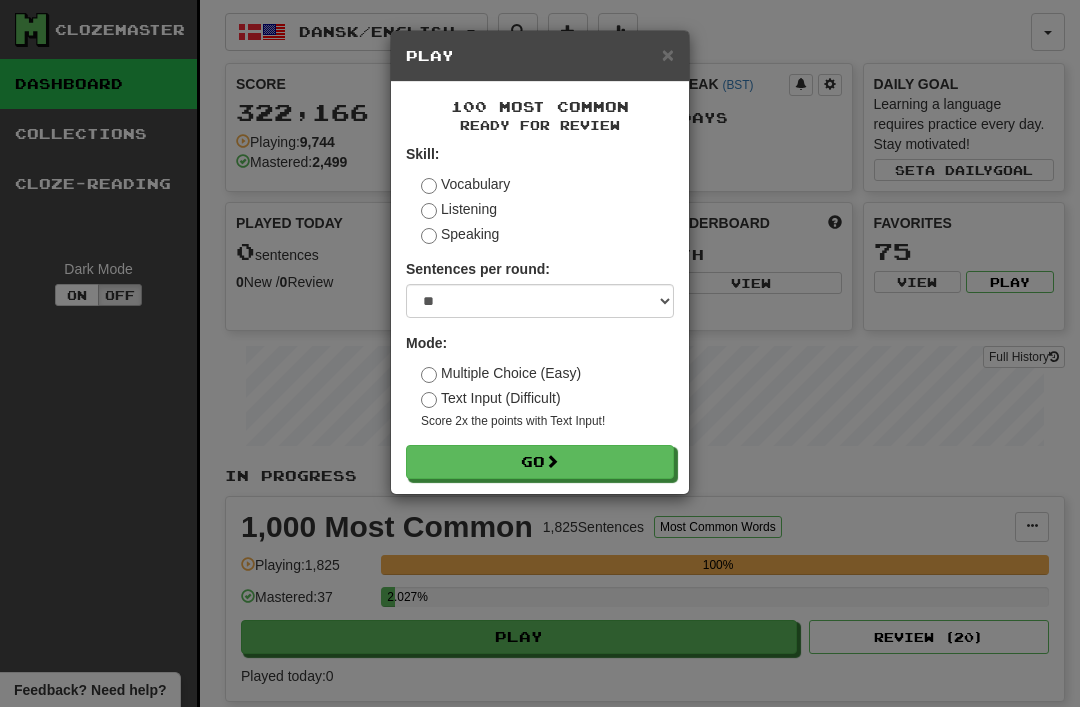 click on "Go" at bounding box center [540, 462] 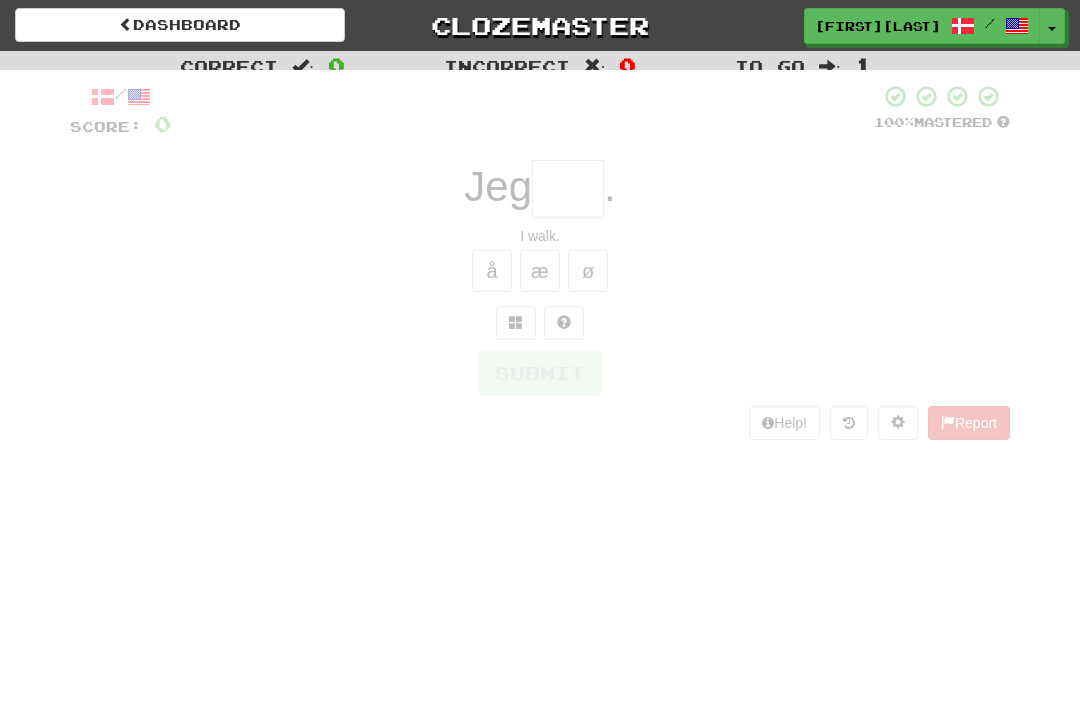 scroll, scrollTop: 0, scrollLeft: 0, axis: both 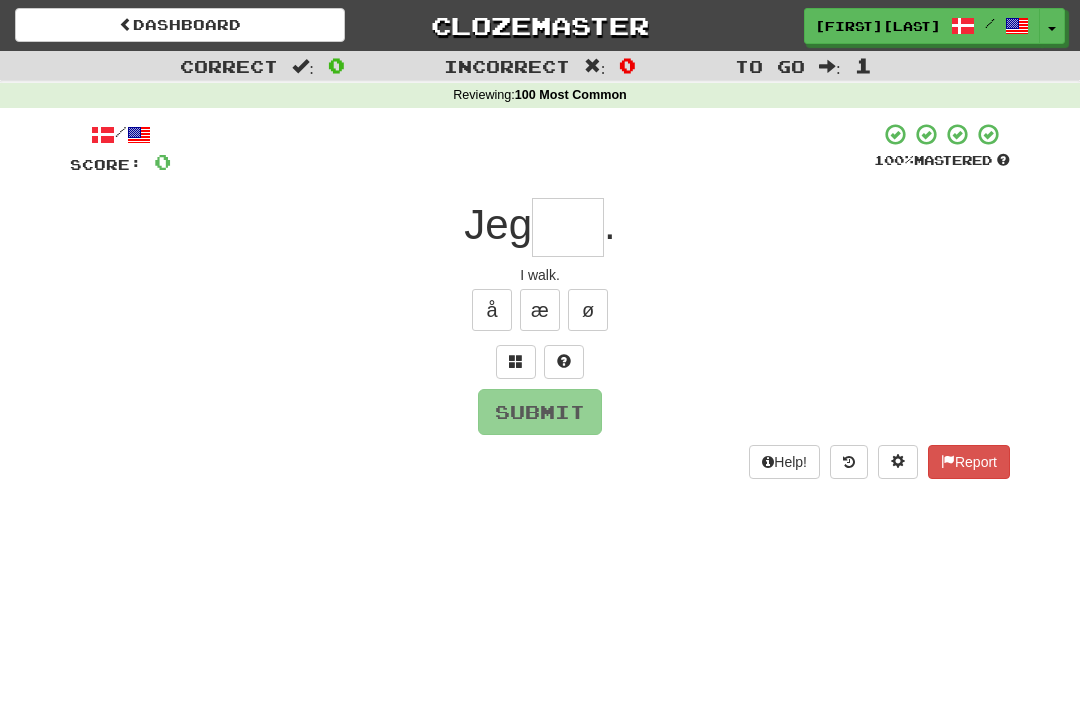 click at bounding box center [568, 227] 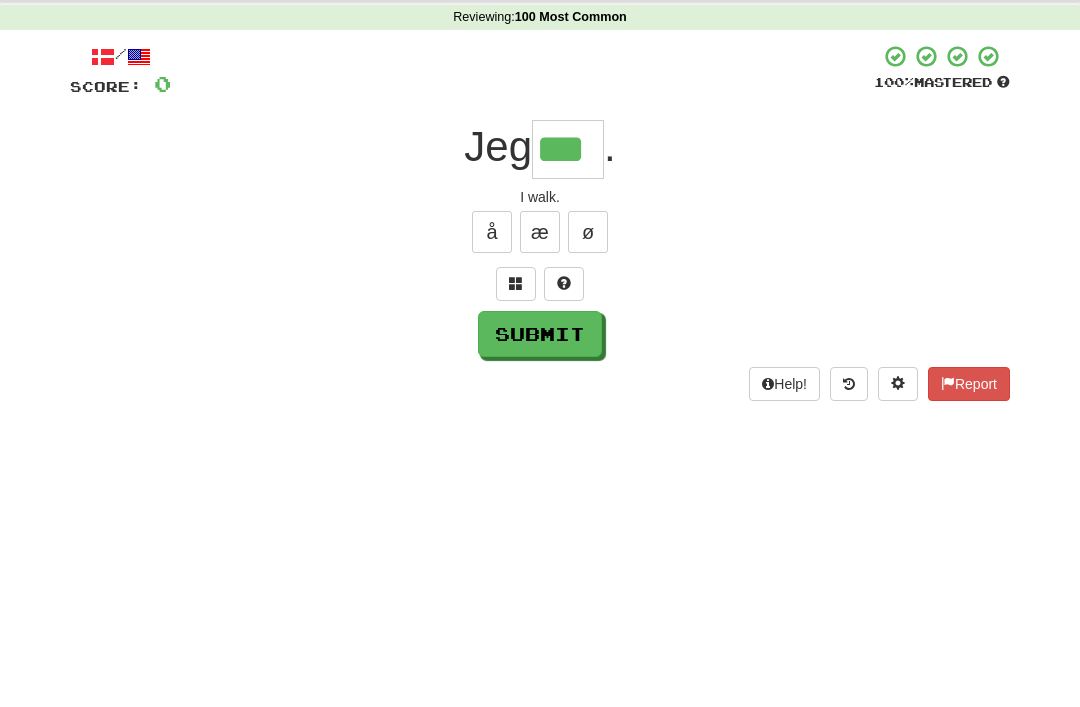 type on "***" 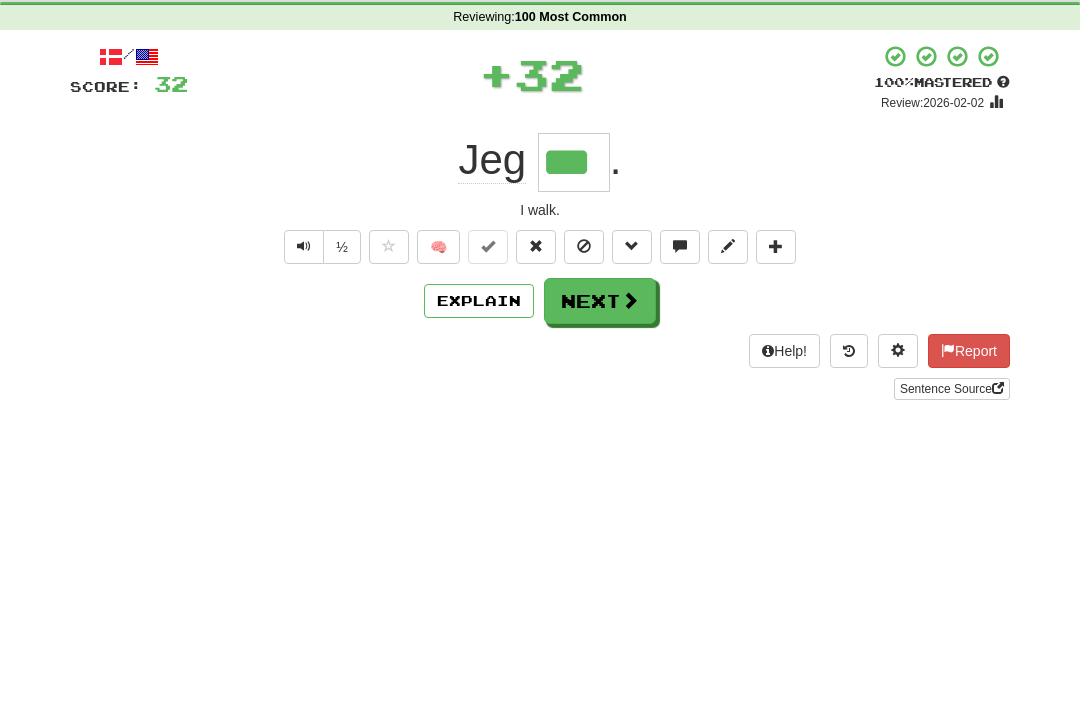 scroll, scrollTop: 78, scrollLeft: 0, axis: vertical 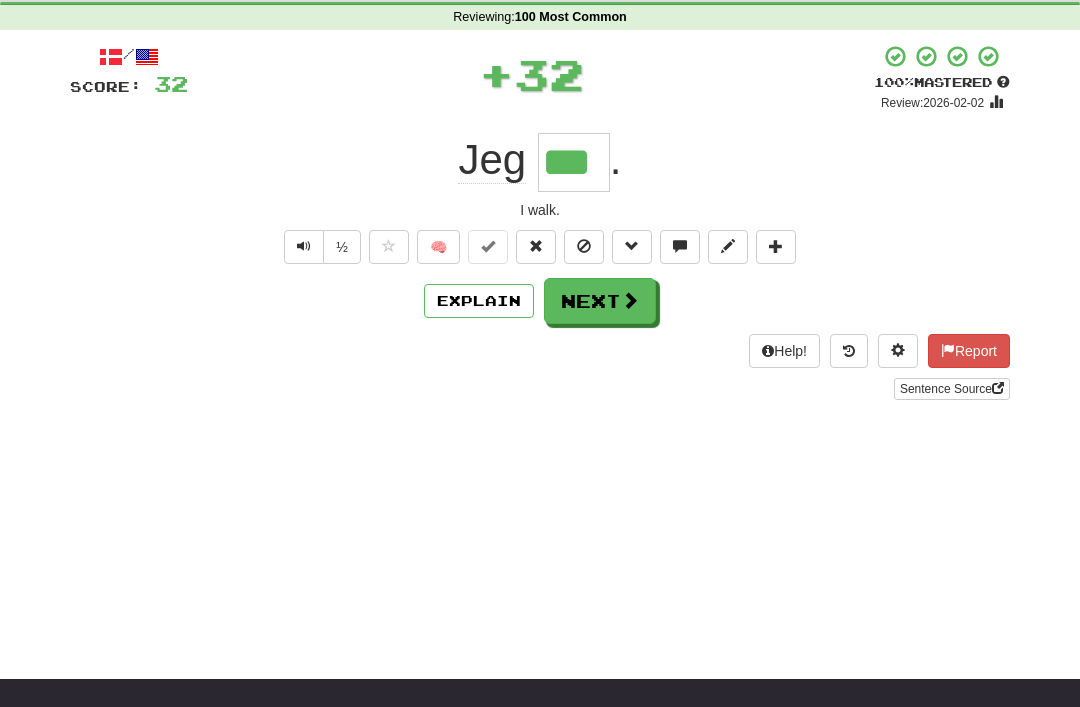 click on "Next" at bounding box center (600, 301) 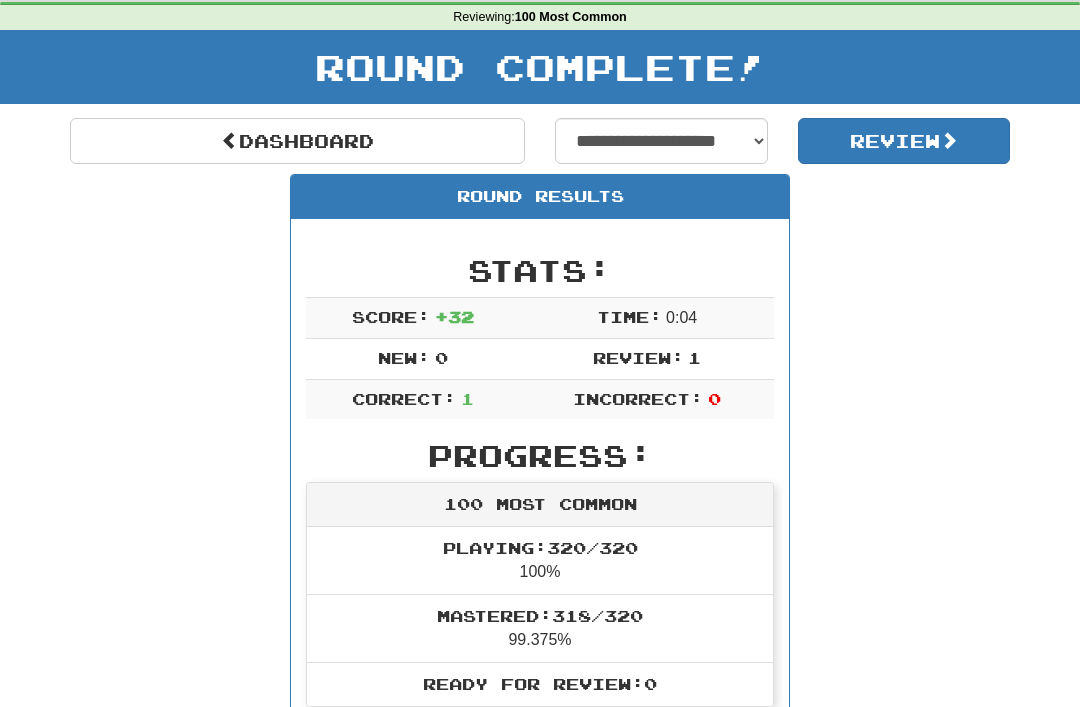 click on "Dashboard" at bounding box center (297, 141) 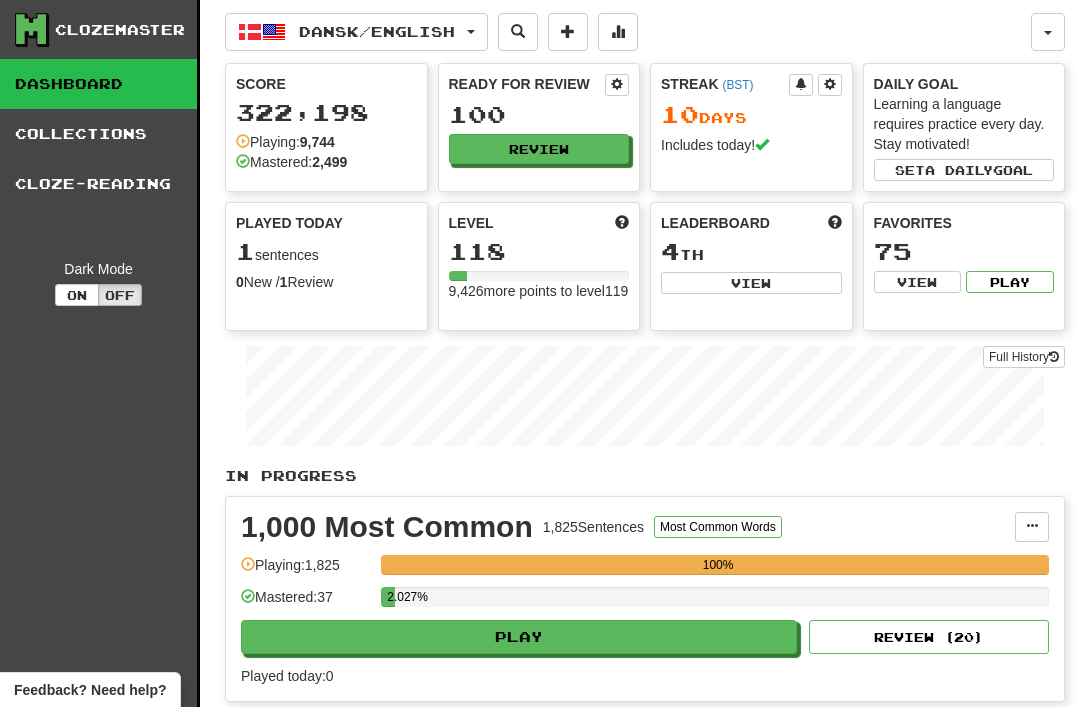 scroll, scrollTop: 0, scrollLeft: 0, axis: both 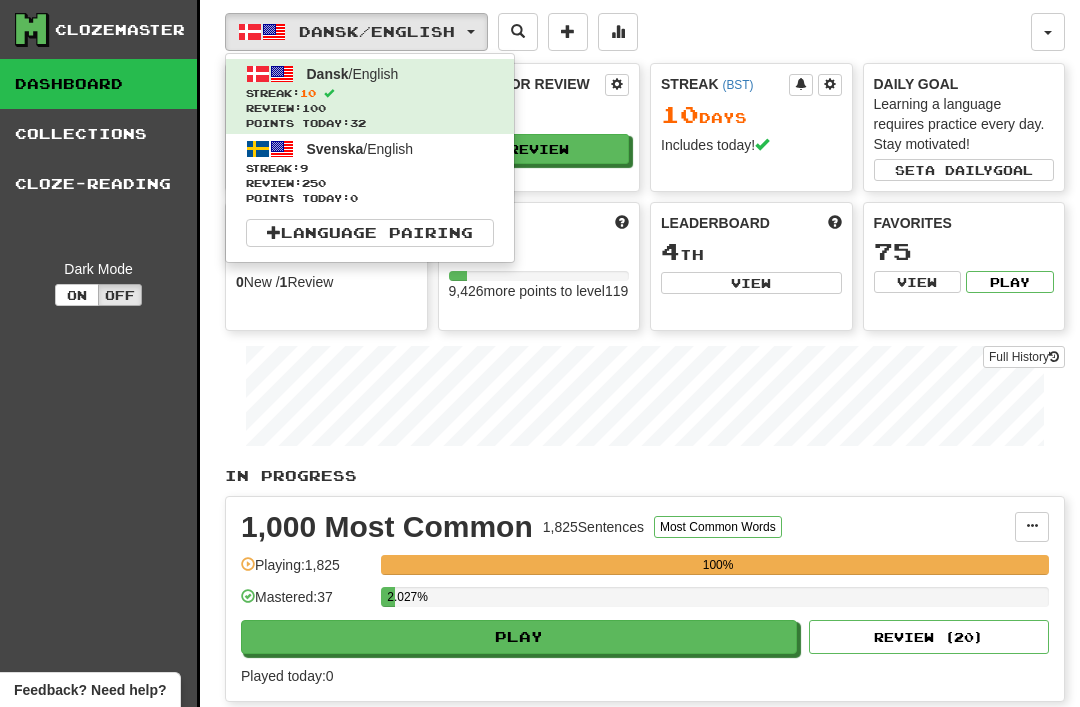 click on "Review:  250" at bounding box center [370, 183] 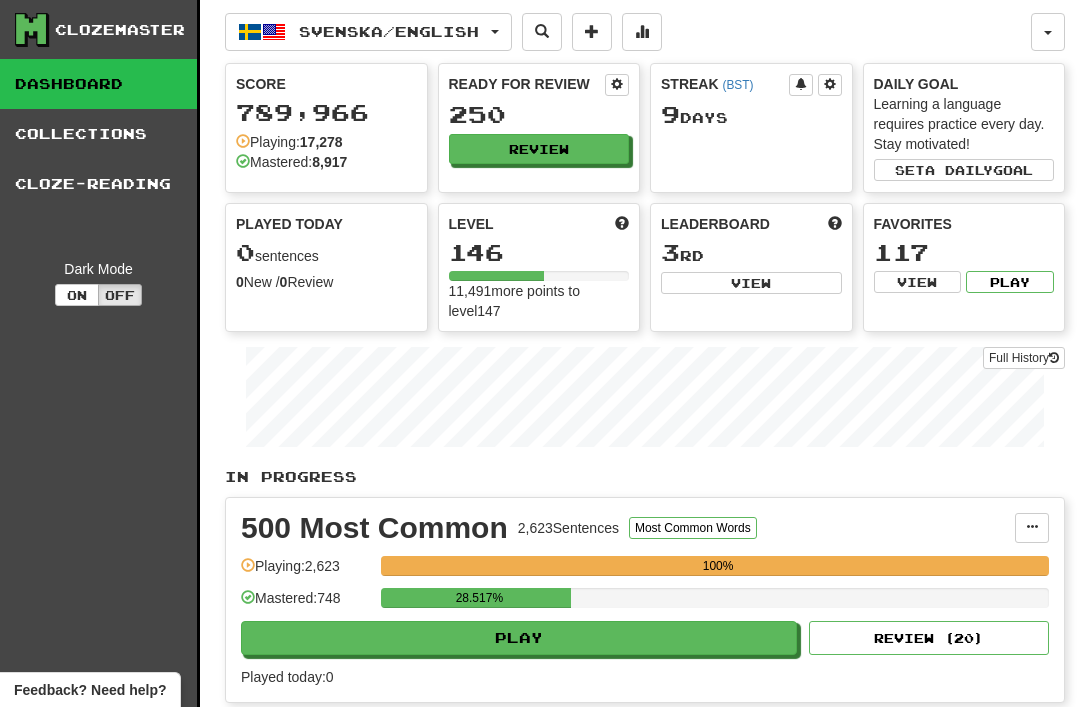scroll, scrollTop: 0, scrollLeft: 0, axis: both 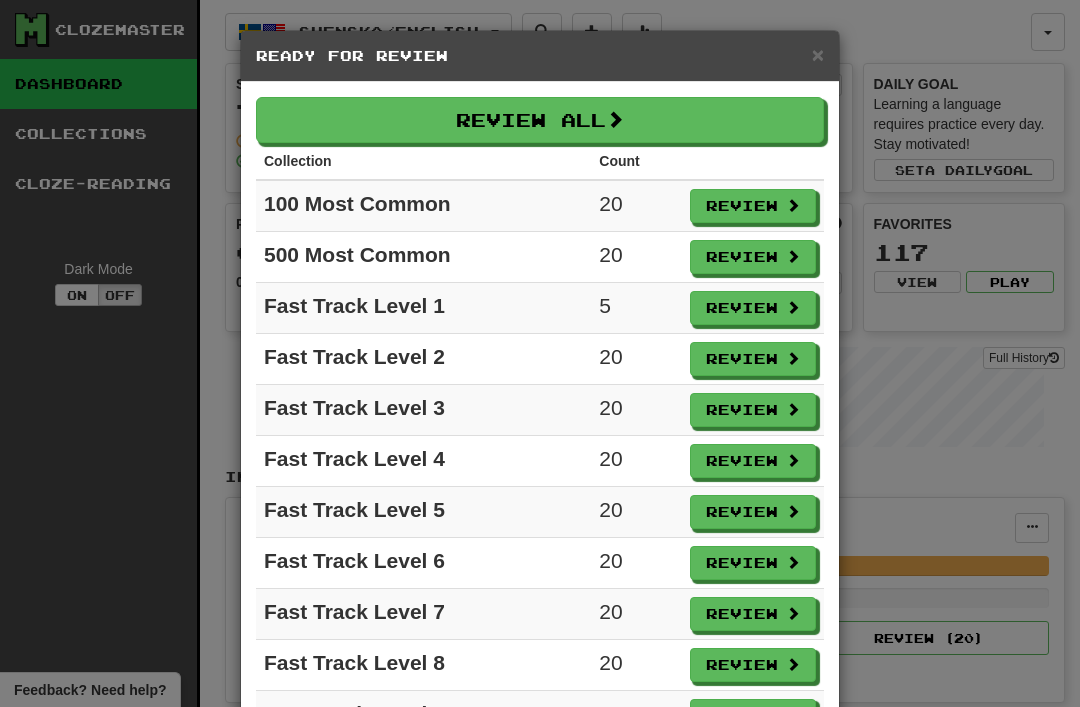 click on "Review" at bounding box center (753, 308) 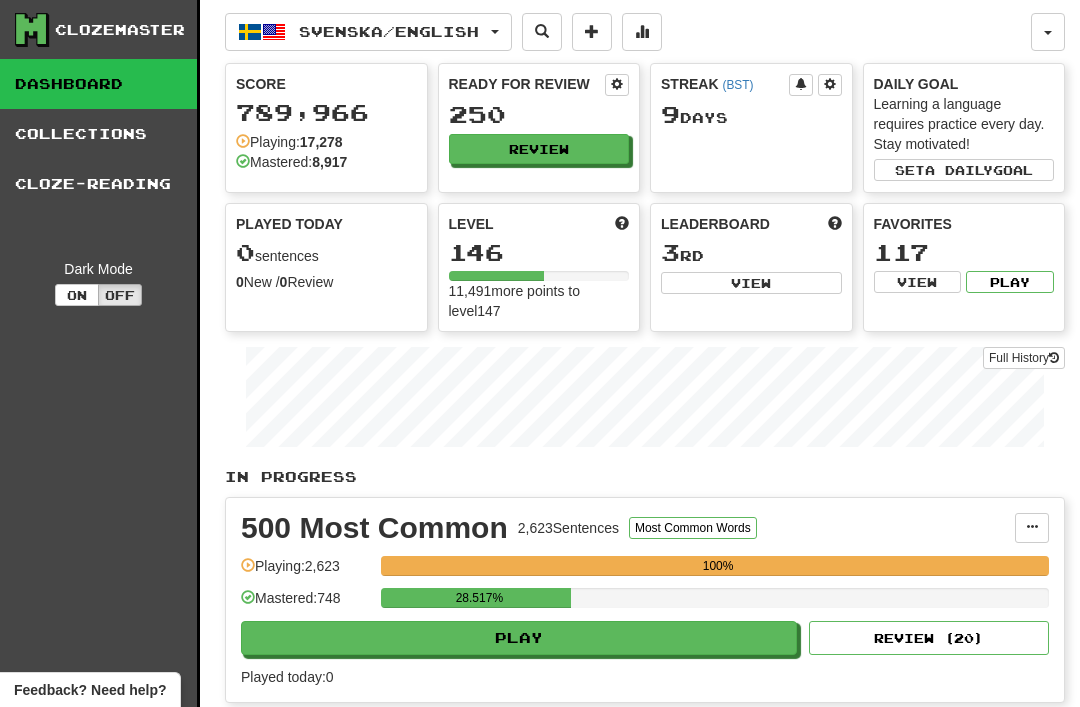 select on "**" 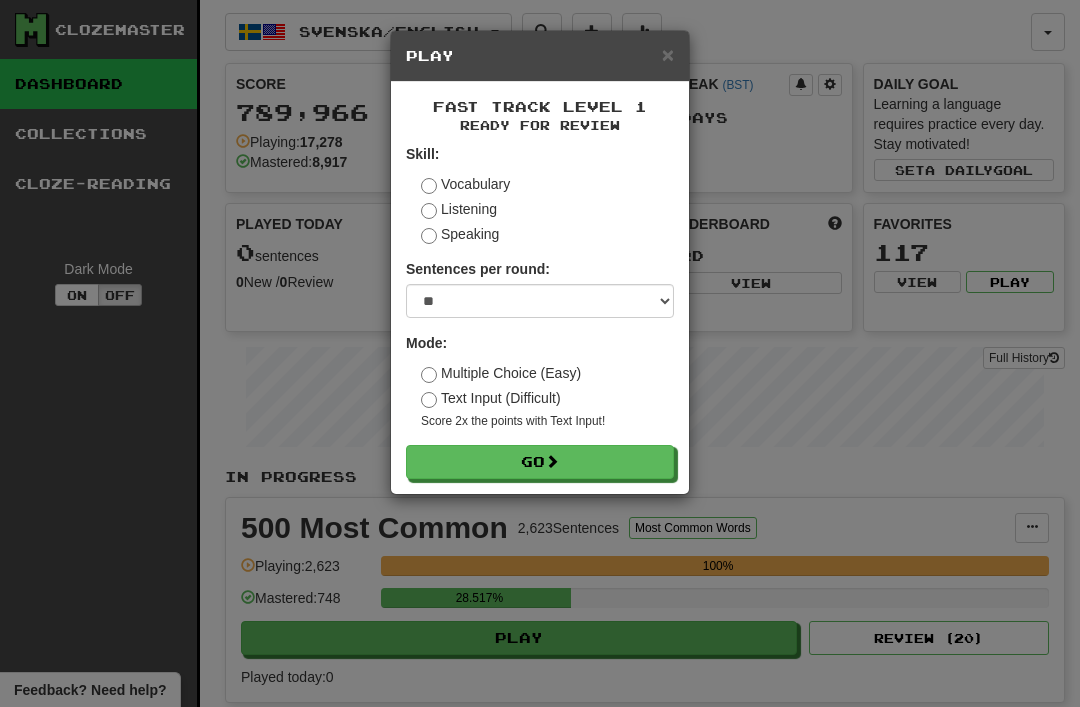 click at bounding box center [552, 461] 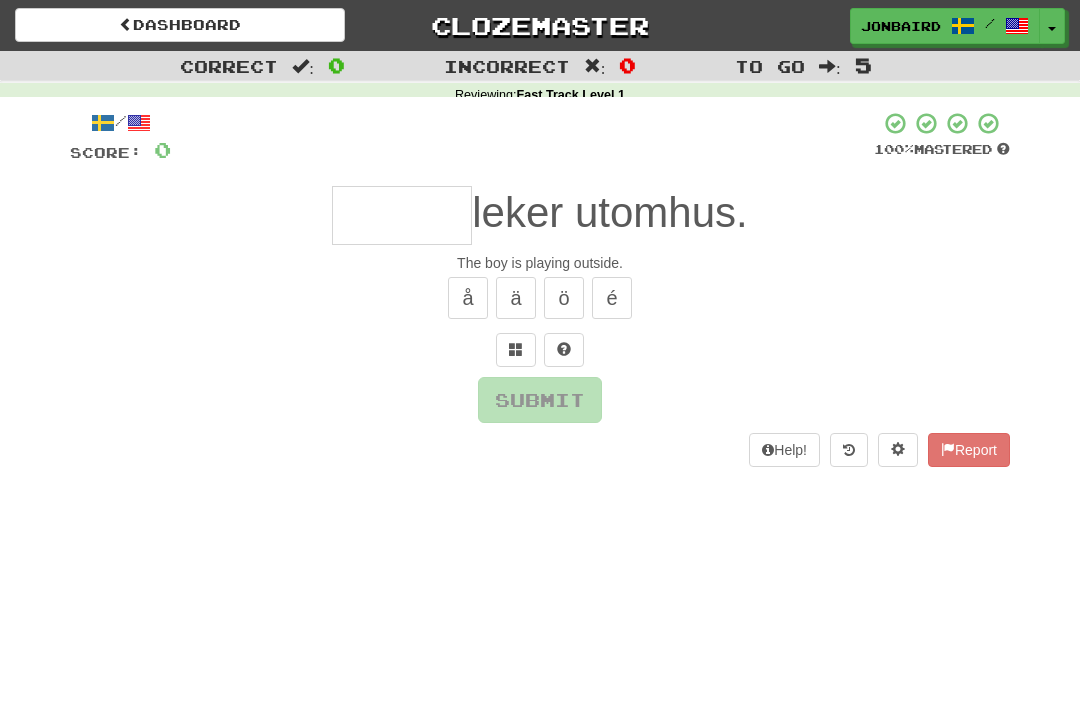 scroll, scrollTop: 0, scrollLeft: 0, axis: both 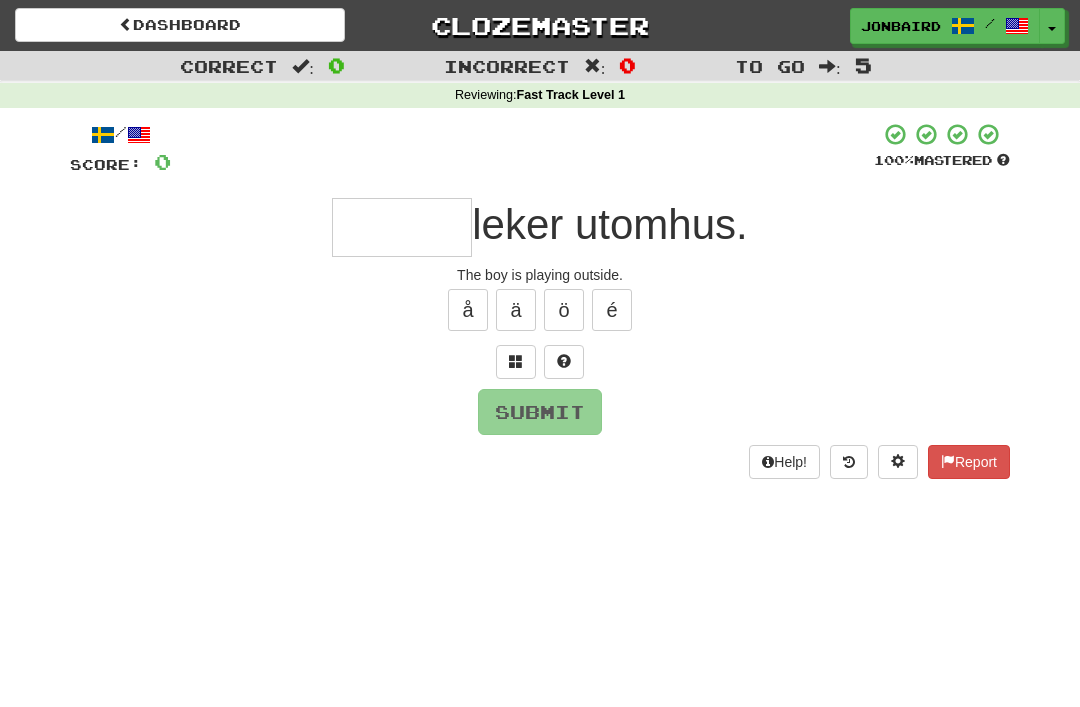 click at bounding box center [402, 227] 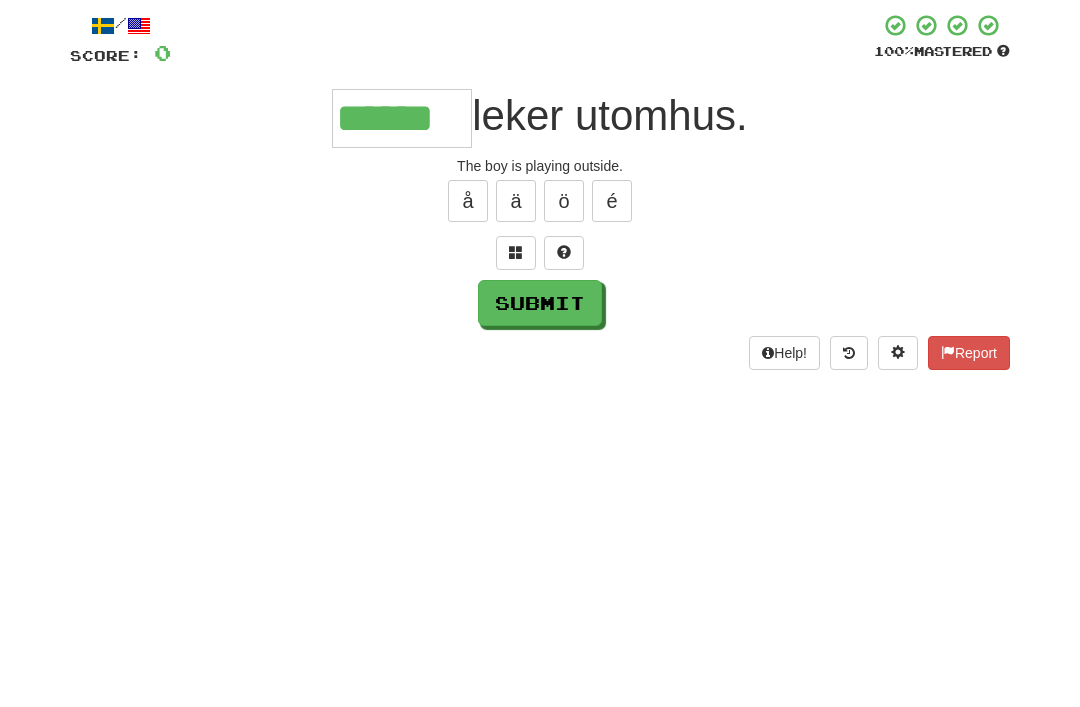 click on "Submit" at bounding box center (540, 412) 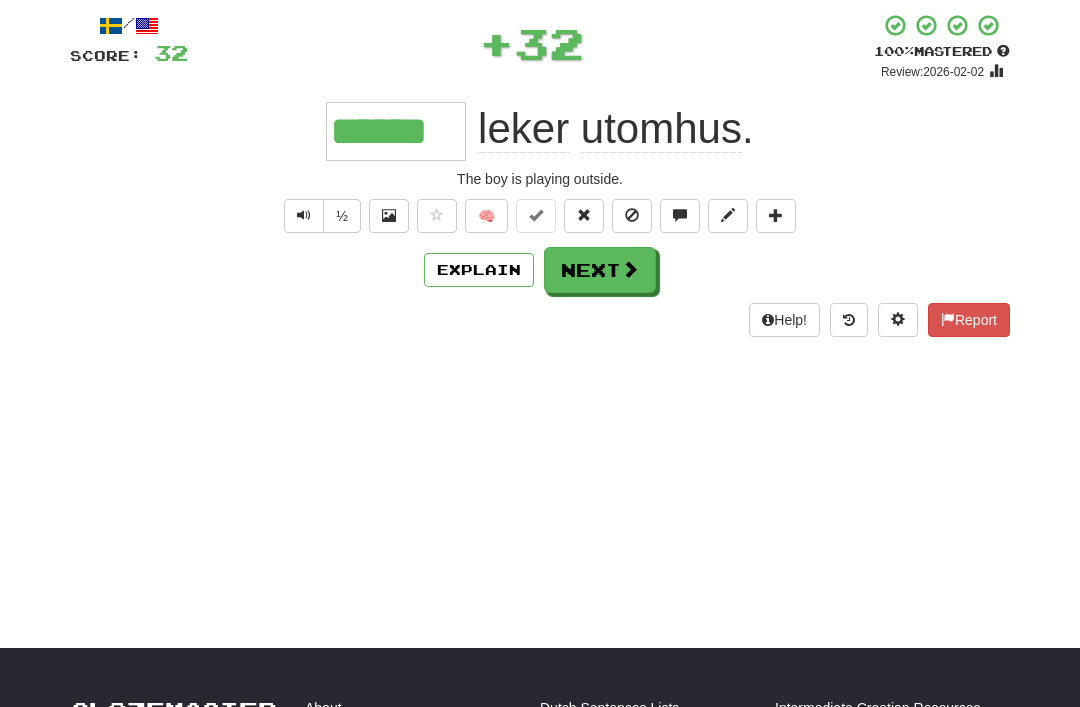 click on "Next" at bounding box center (600, 270) 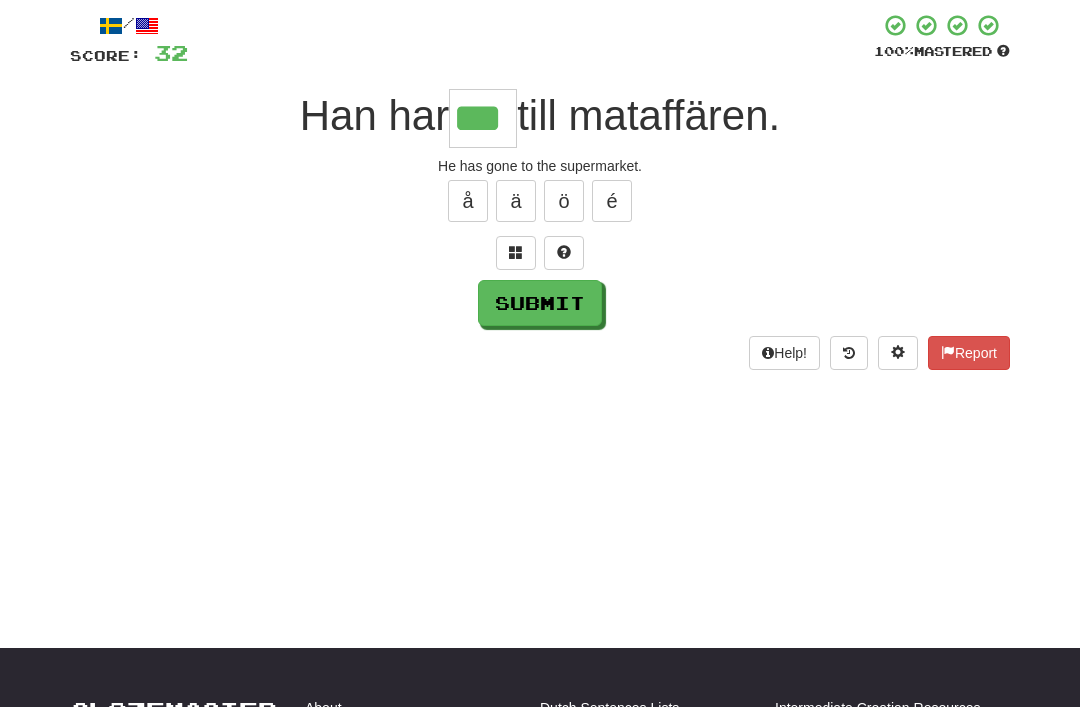 type on "***" 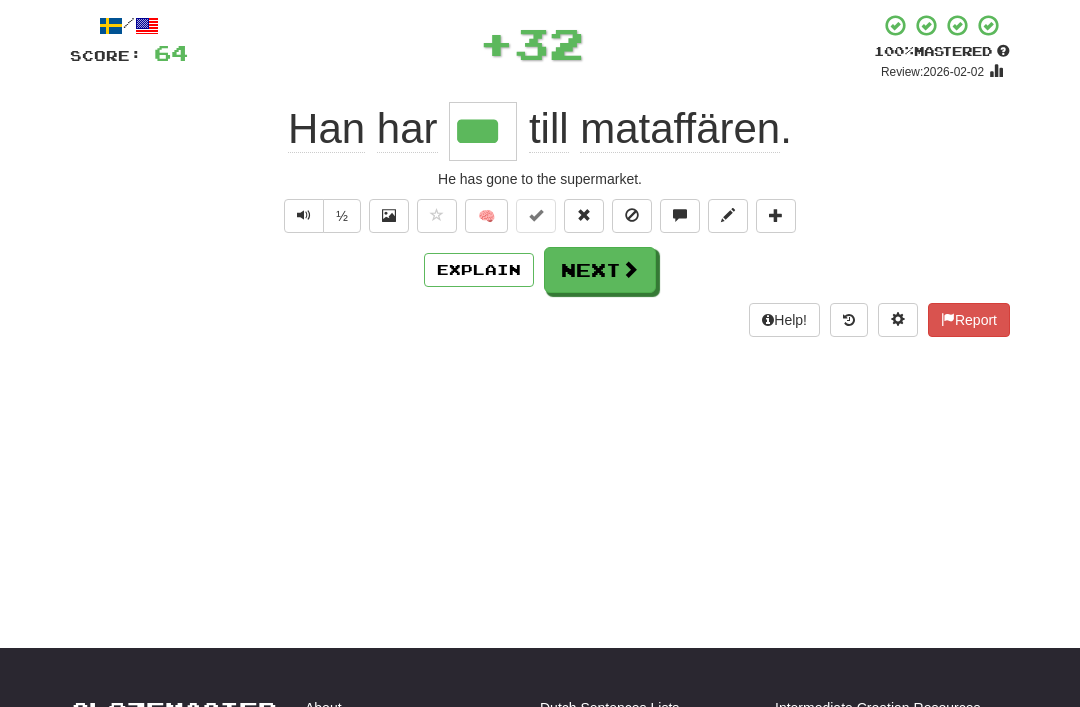 click at bounding box center (630, 269) 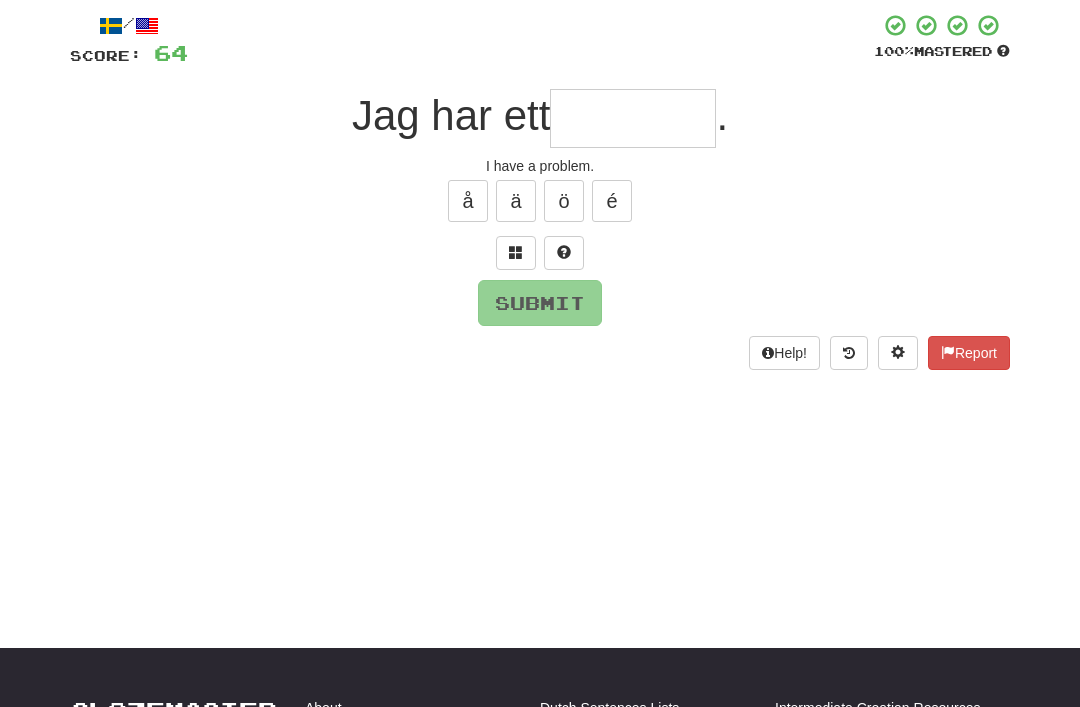 click at bounding box center (564, 253) 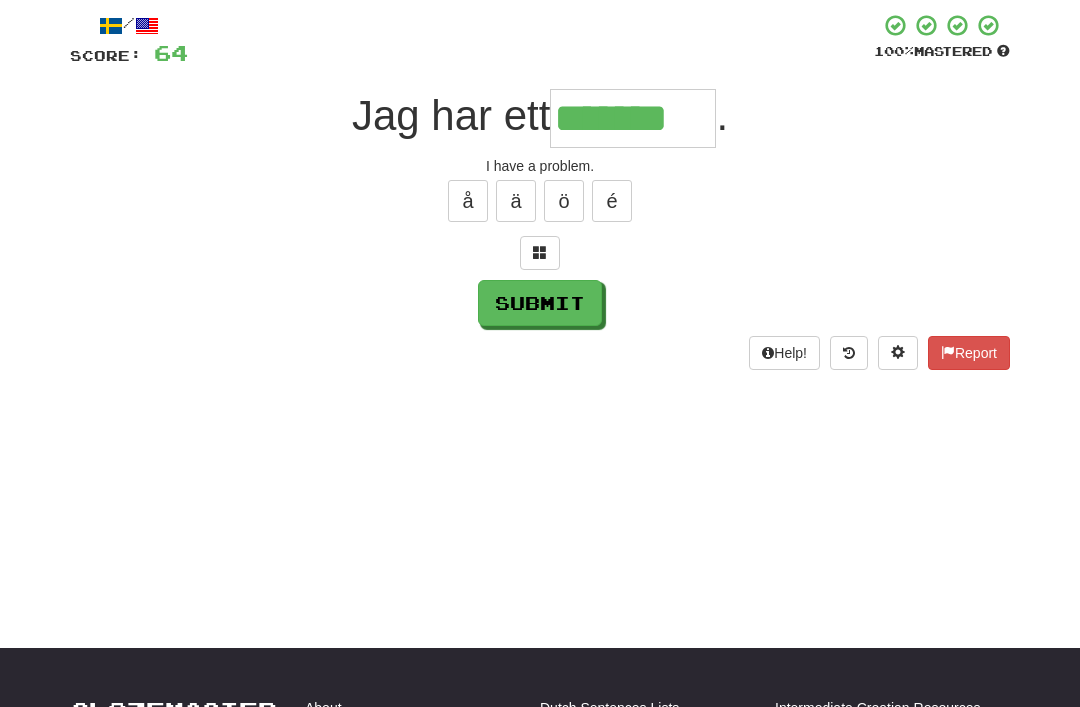 type on "*******" 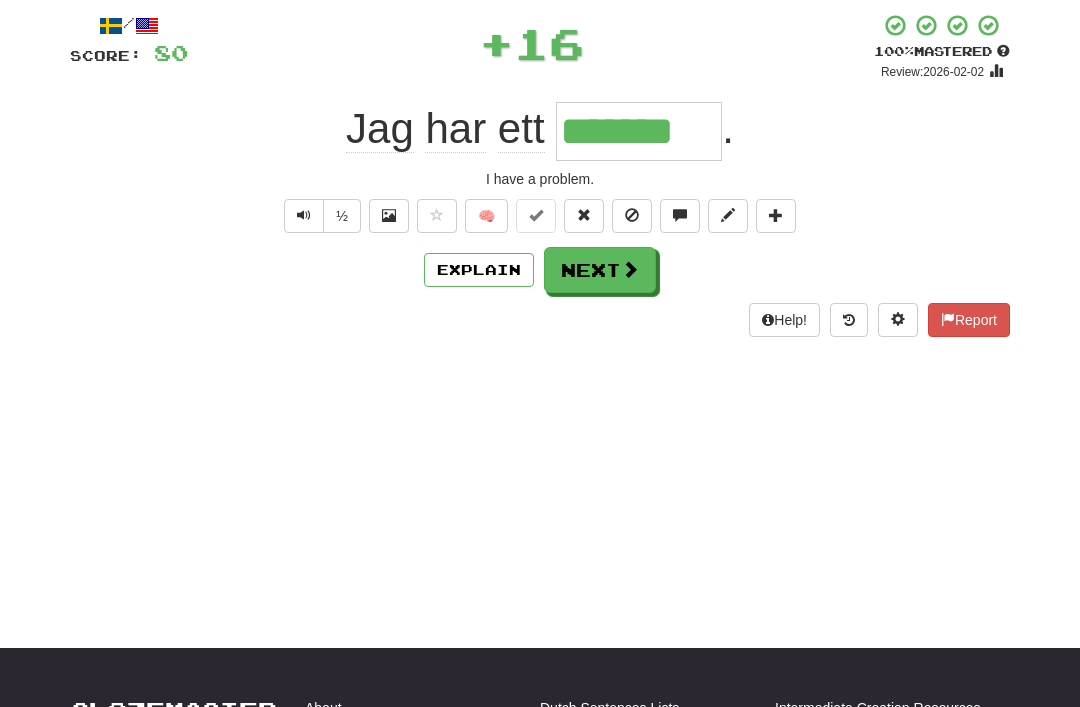 click on "Next" at bounding box center (600, 270) 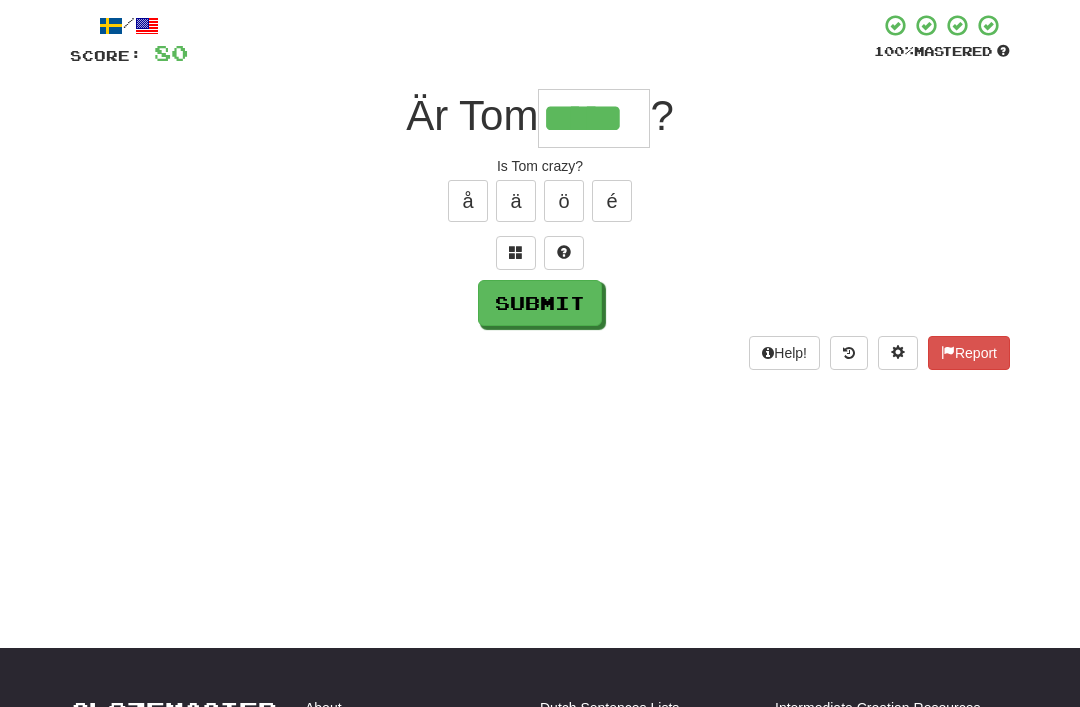 type on "*****" 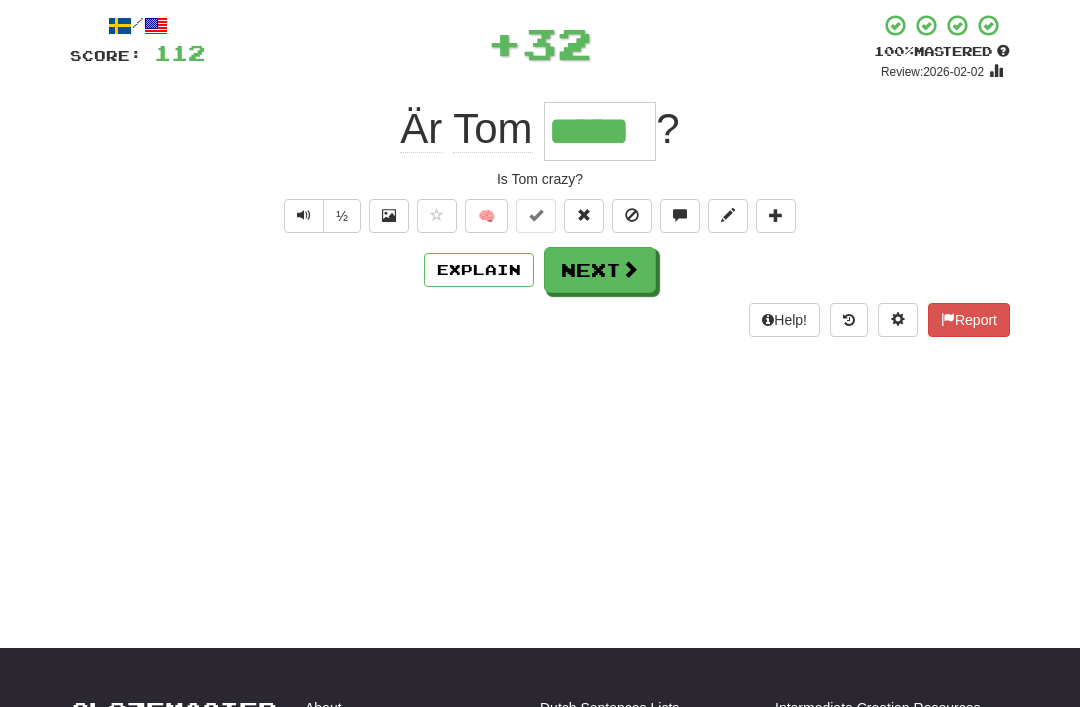 click on "Next" at bounding box center [600, 270] 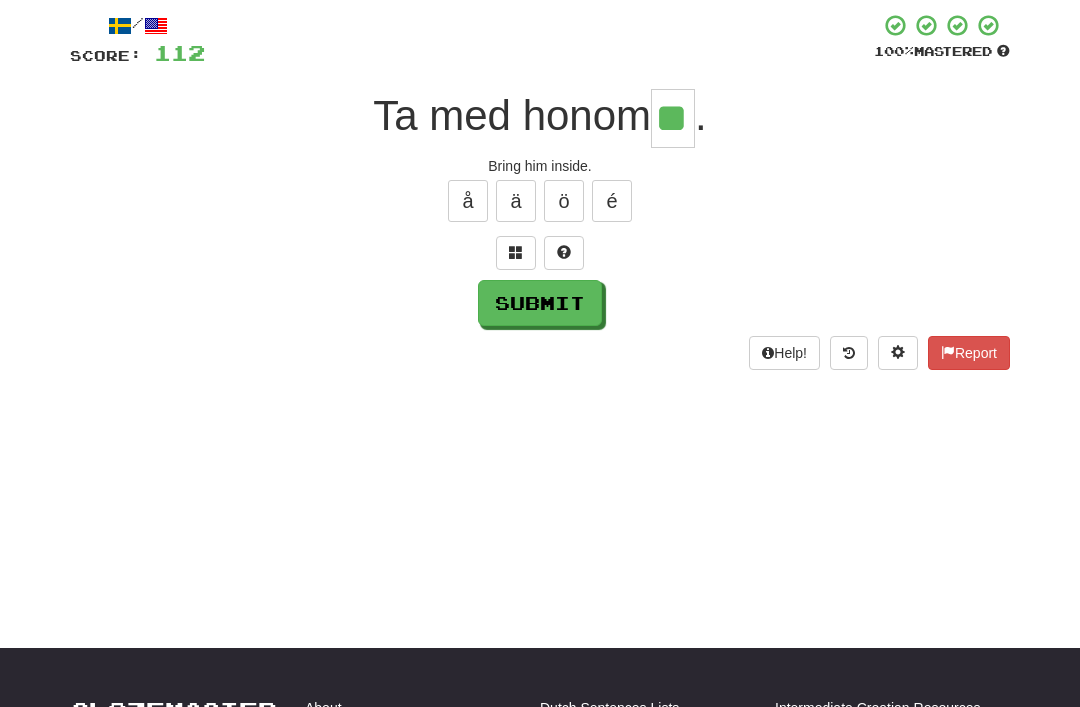 type on "**" 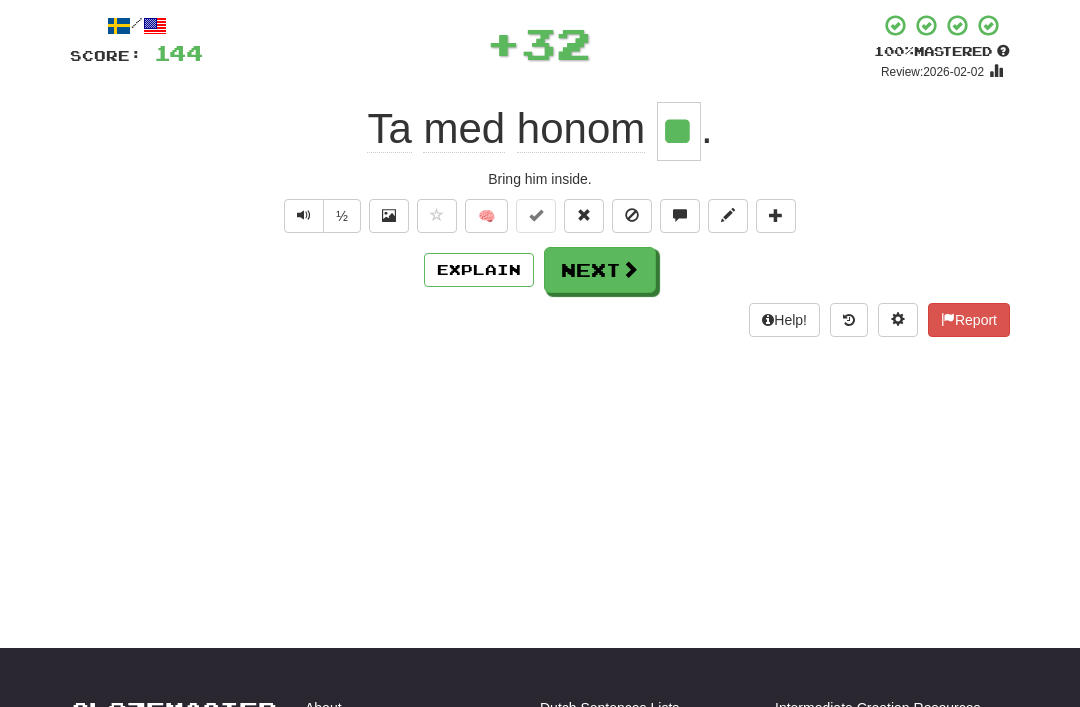 click on "Next" at bounding box center (600, 270) 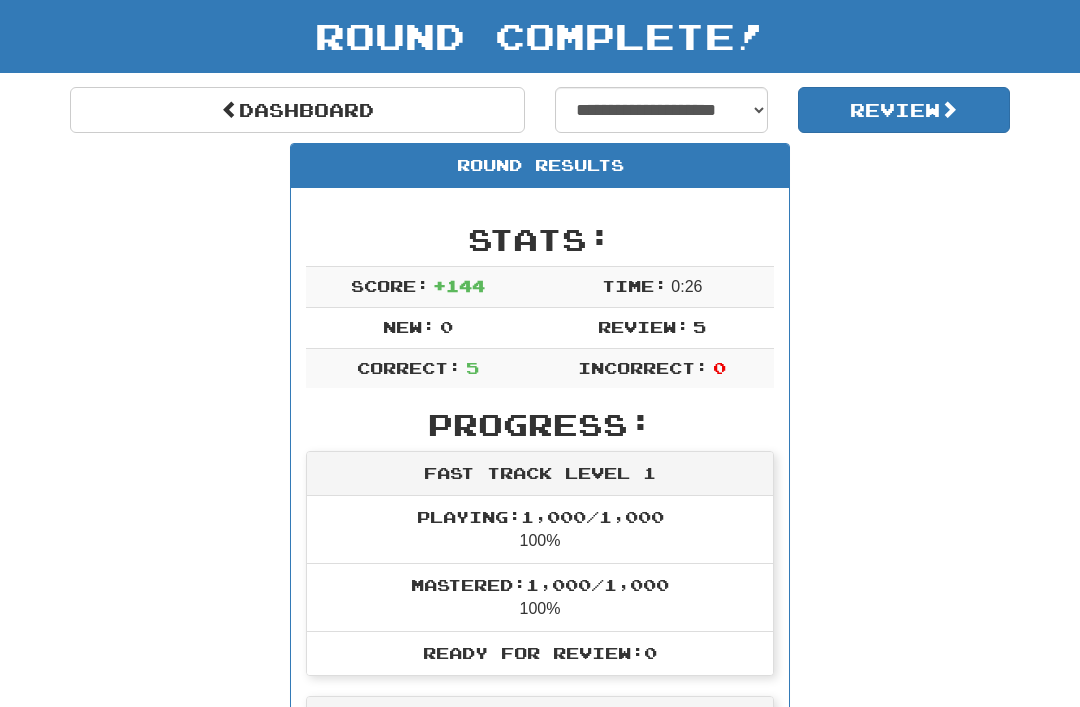 click on "Dashboard" at bounding box center (297, 110) 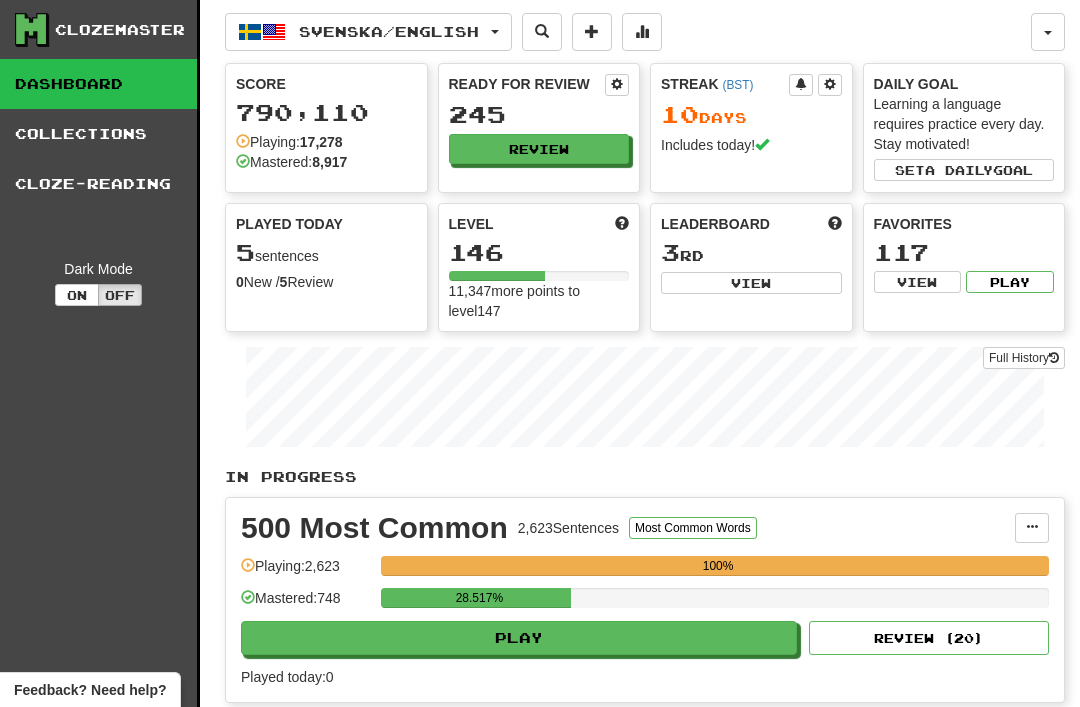 scroll, scrollTop: 0, scrollLeft: 0, axis: both 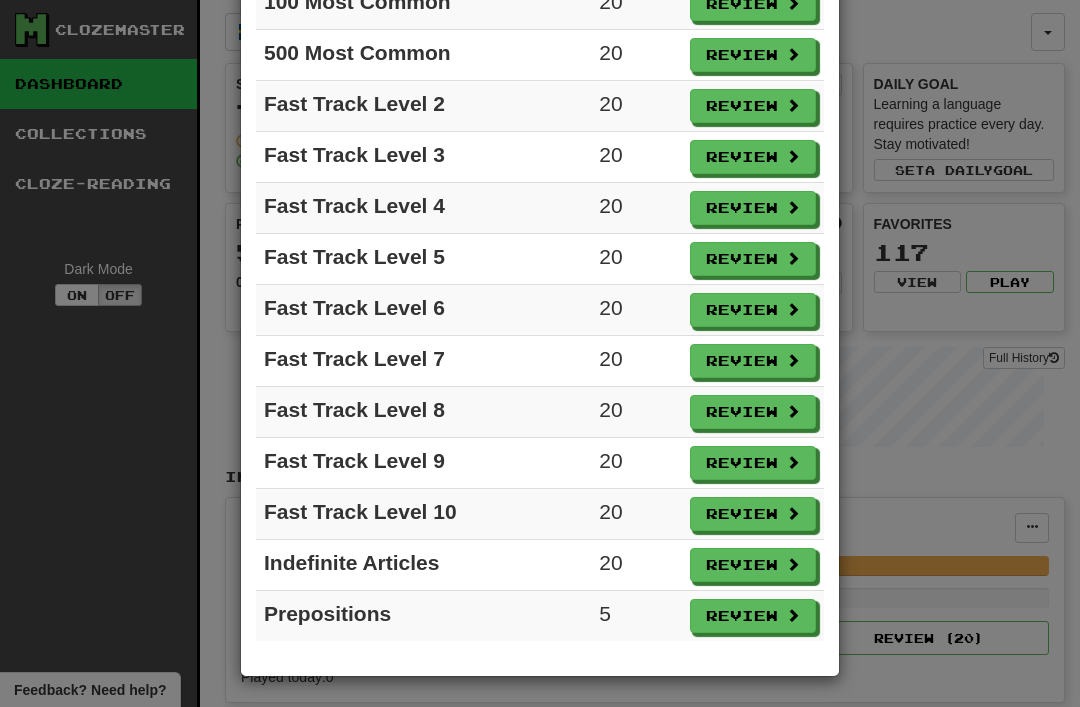 click on "Review" at bounding box center (753, 616) 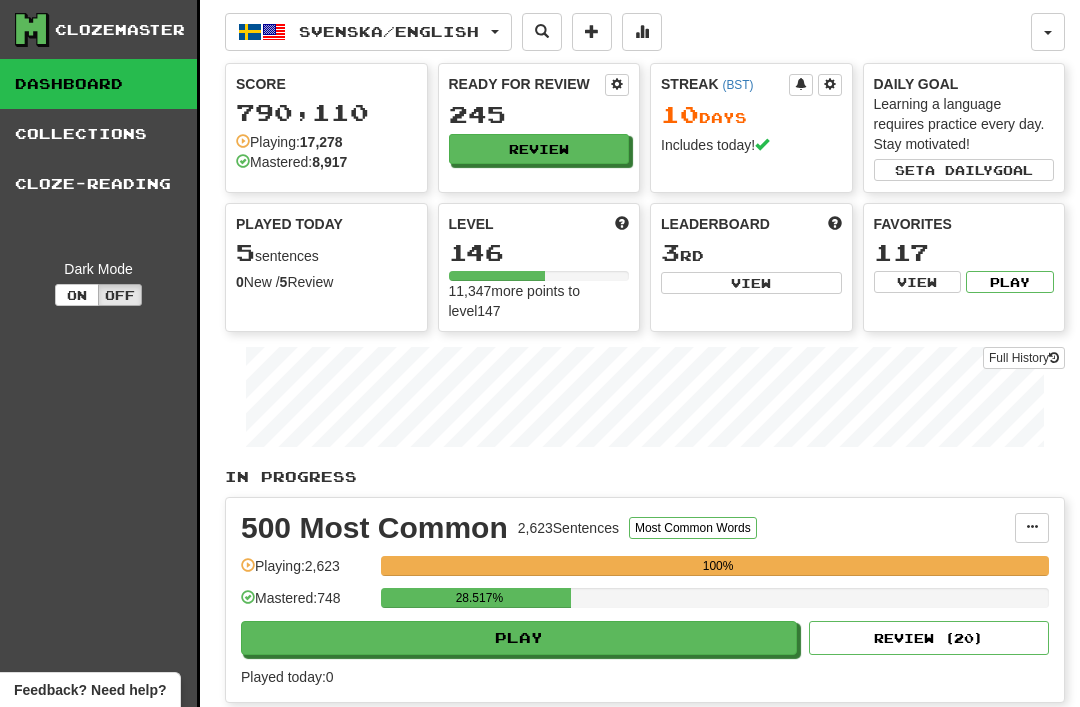 select on "**" 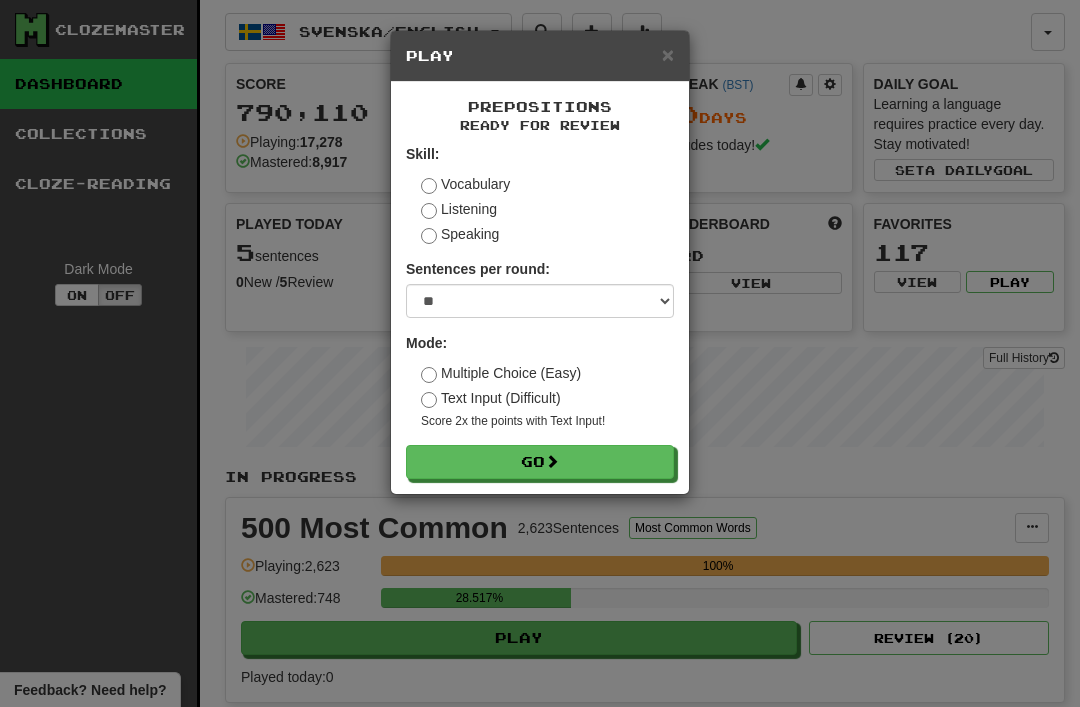 click at bounding box center [552, 461] 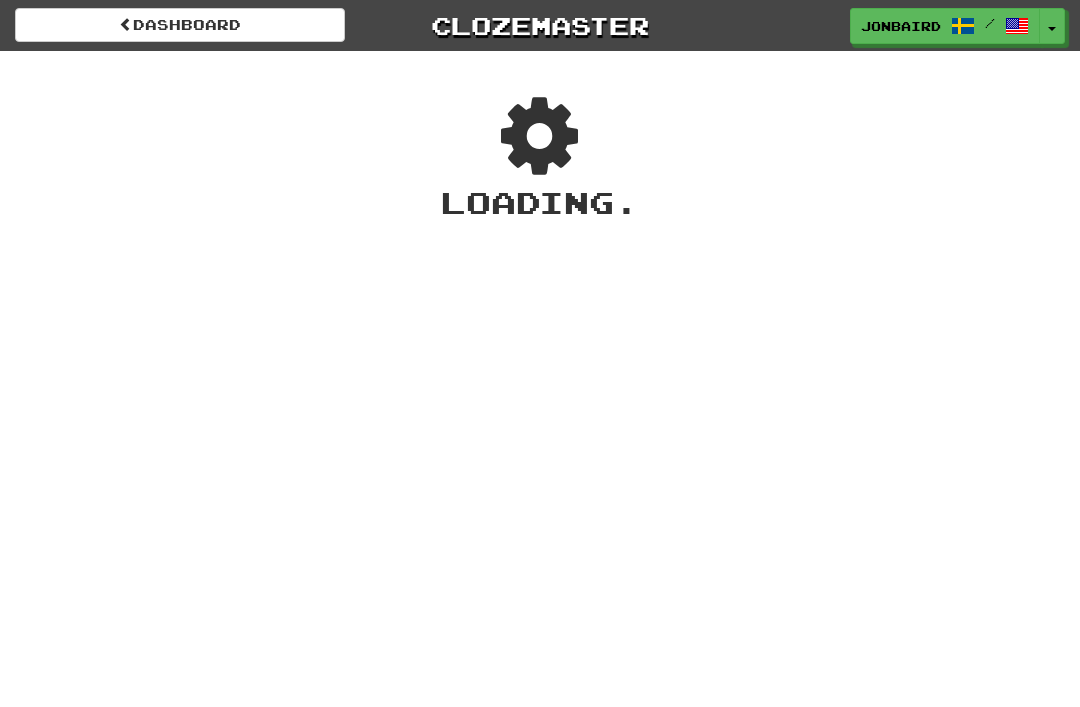 scroll, scrollTop: 0, scrollLeft: 0, axis: both 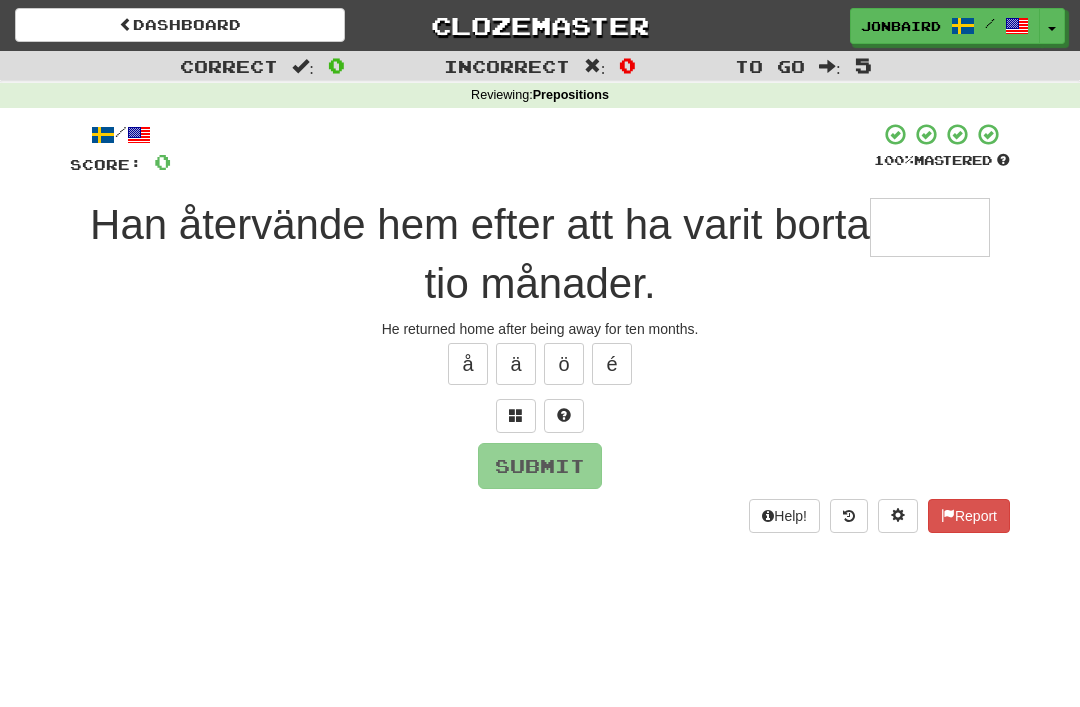 click at bounding box center [930, 227] 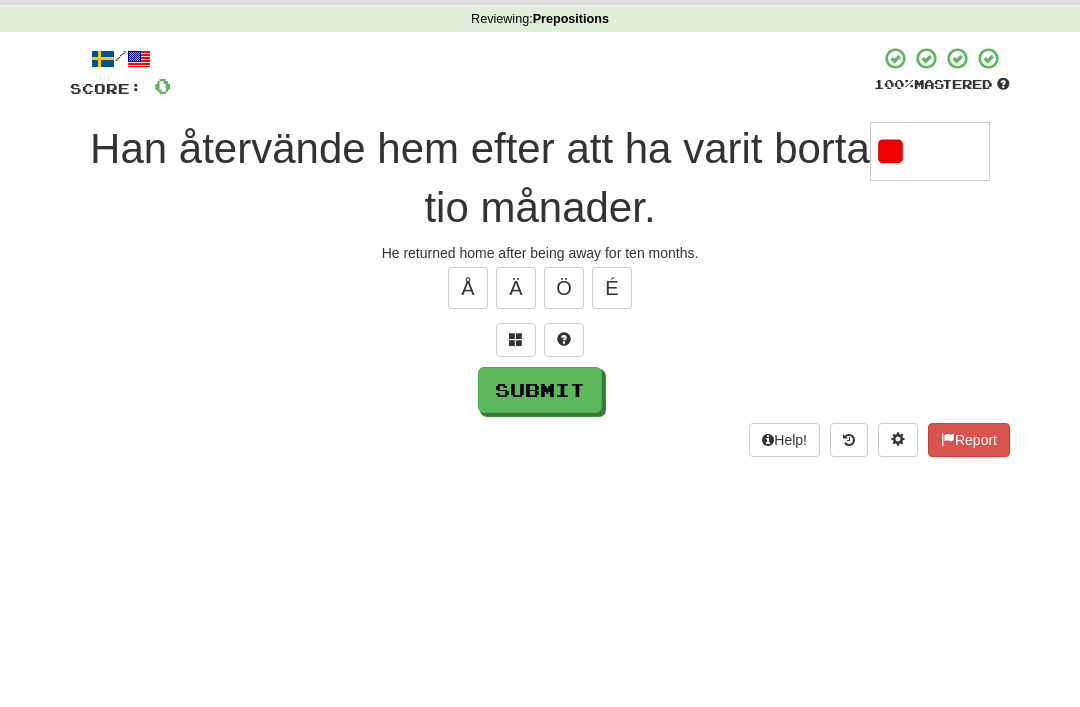 type on "*" 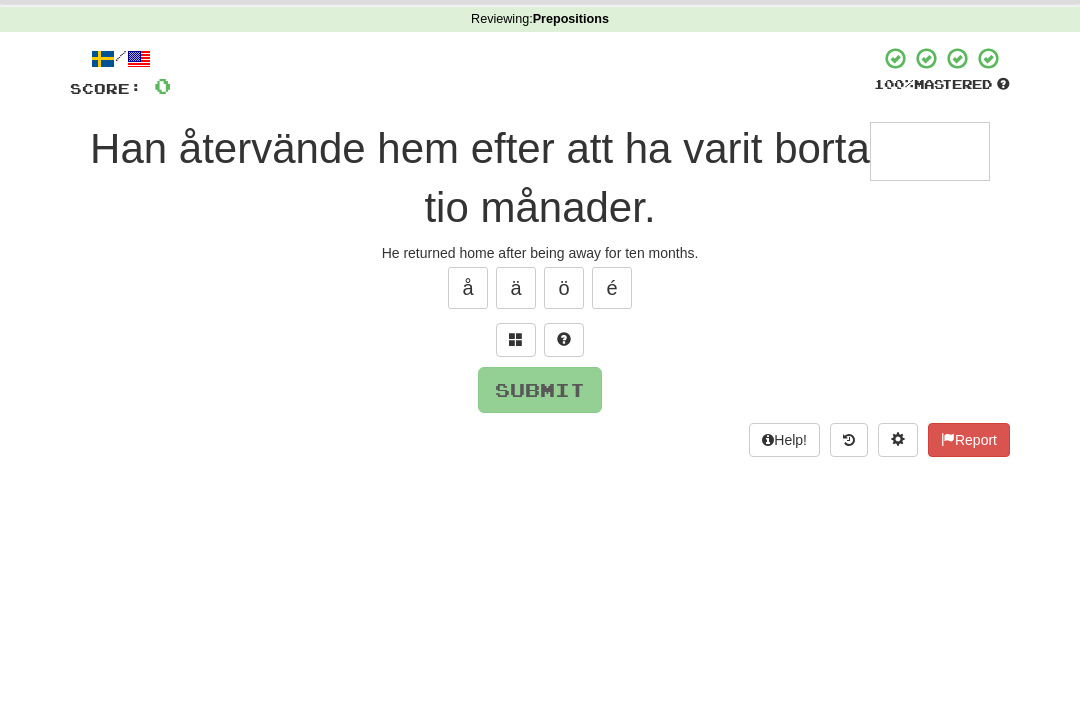 type on "*" 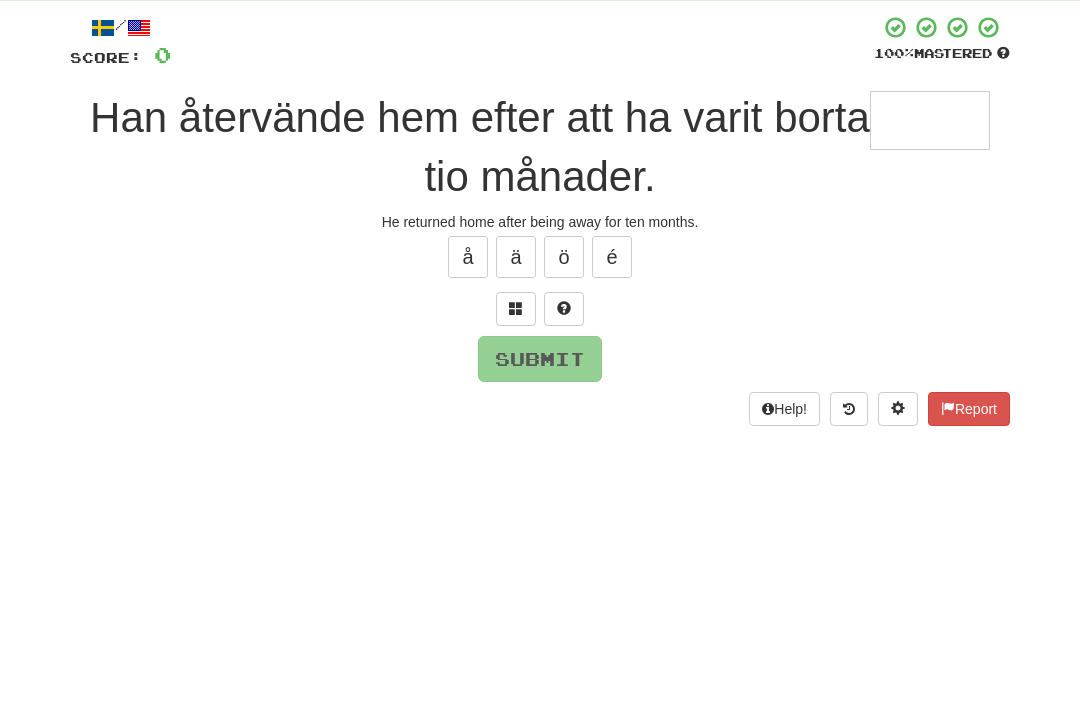 click at bounding box center [516, 415] 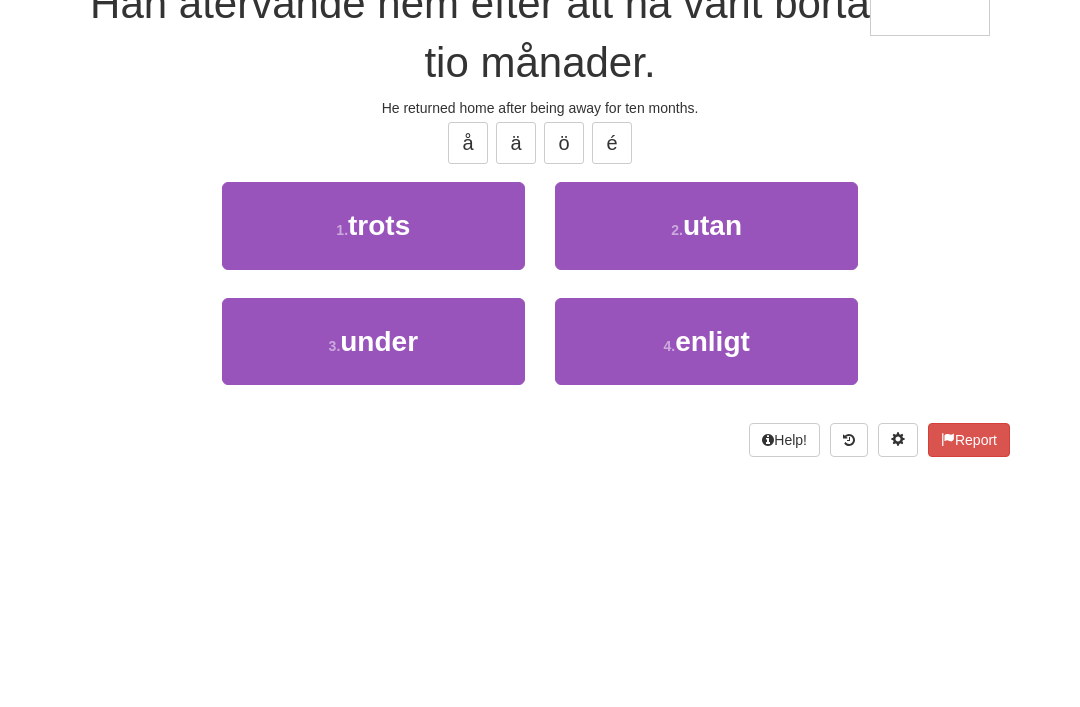 click on "3 .  under" at bounding box center [373, 562] 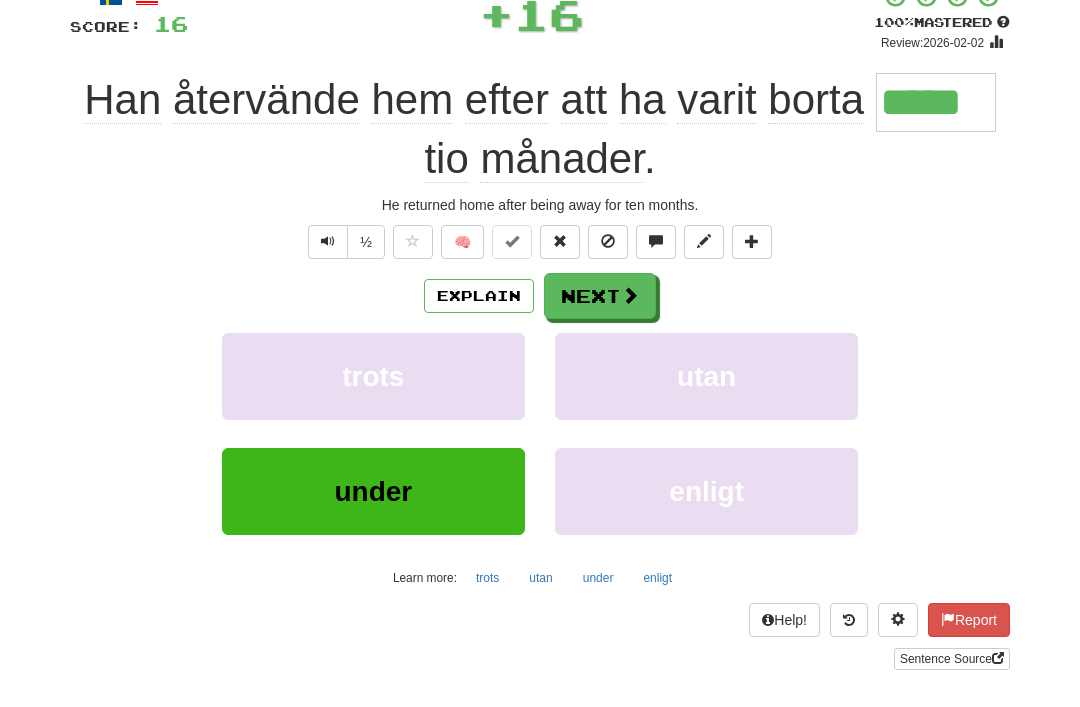 scroll, scrollTop: 136, scrollLeft: 0, axis: vertical 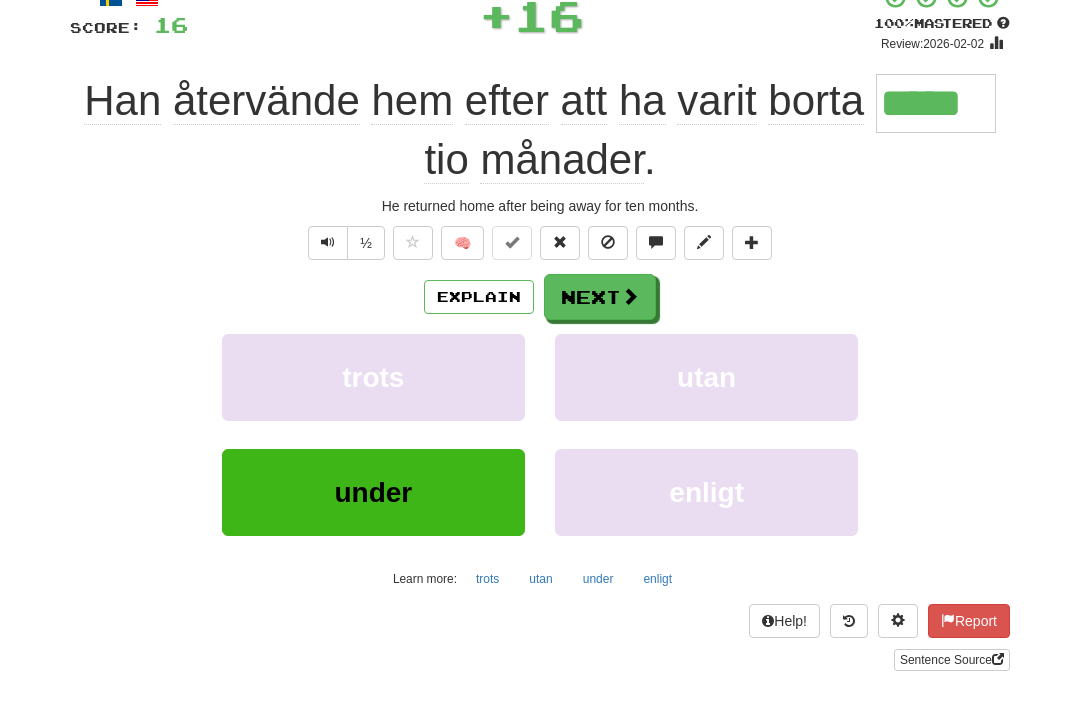 click at bounding box center (630, 297) 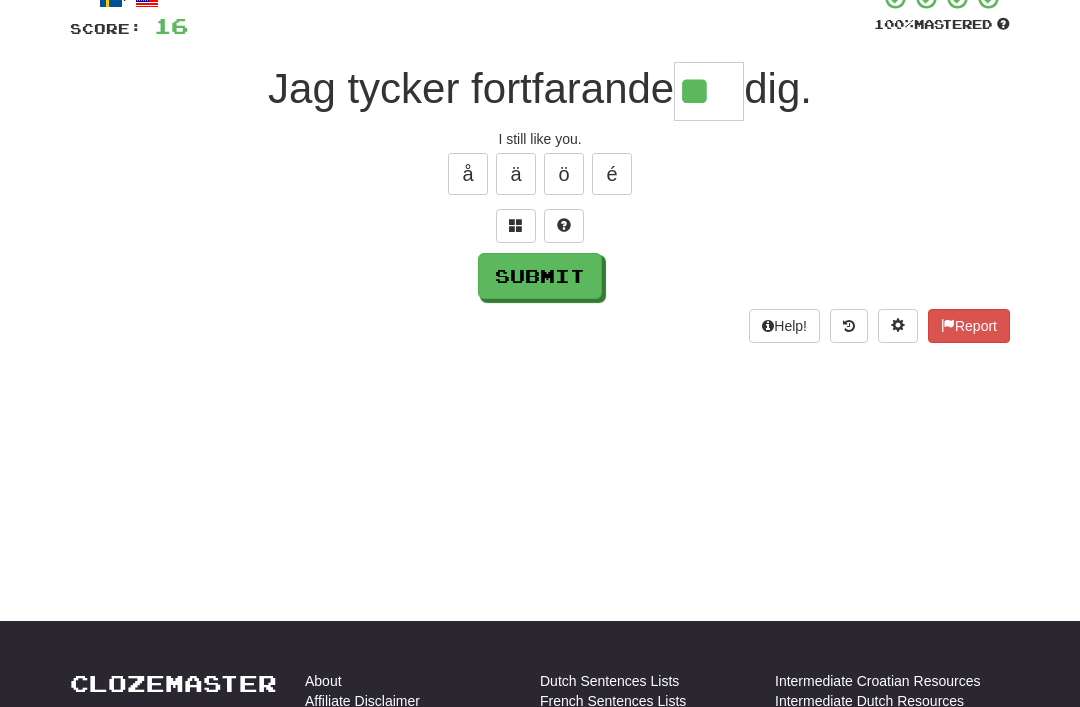 type on "**" 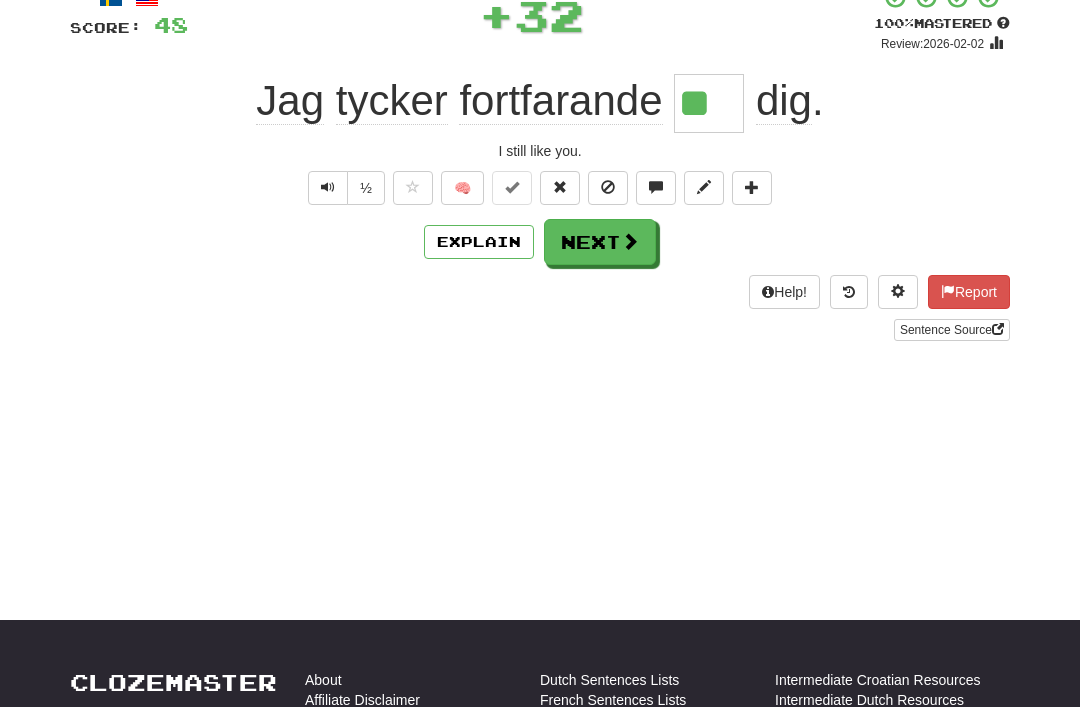 click on "Next" at bounding box center (600, 242) 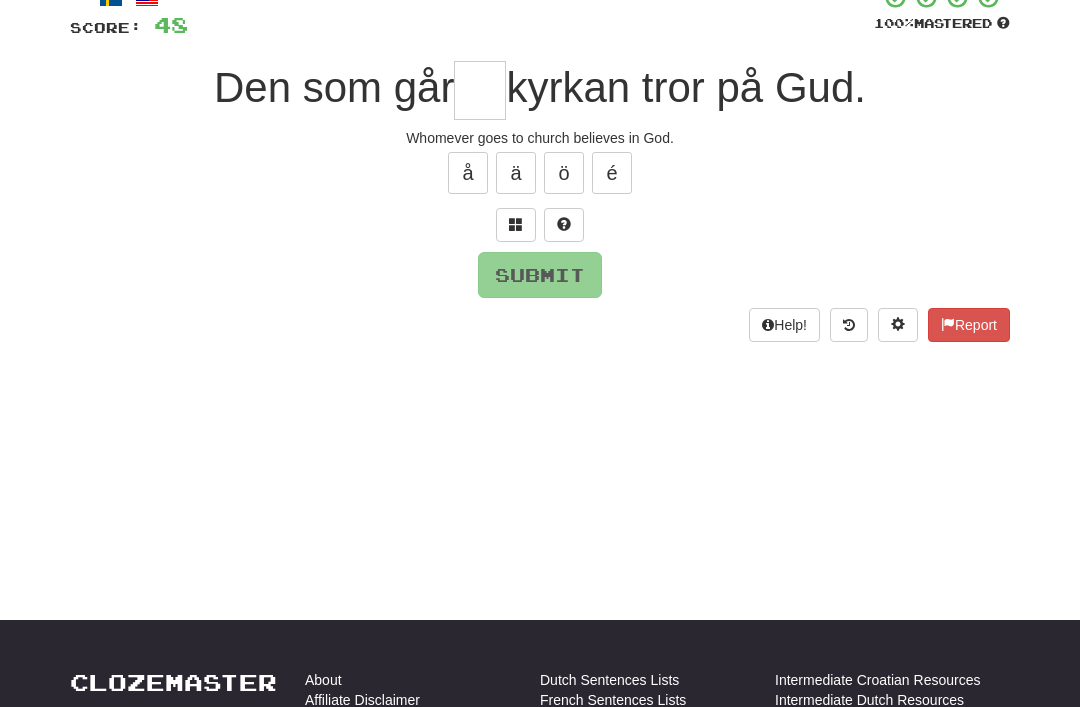 scroll, scrollTop: 136, scrollLeft: 0, axis: vertical 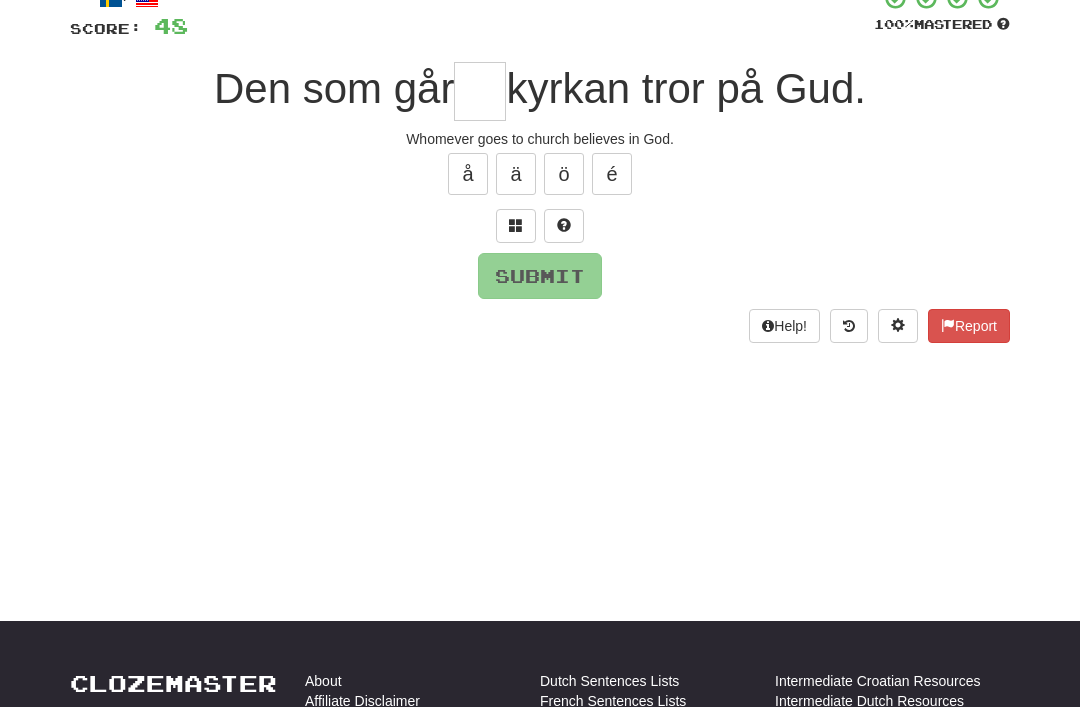 type on "*" 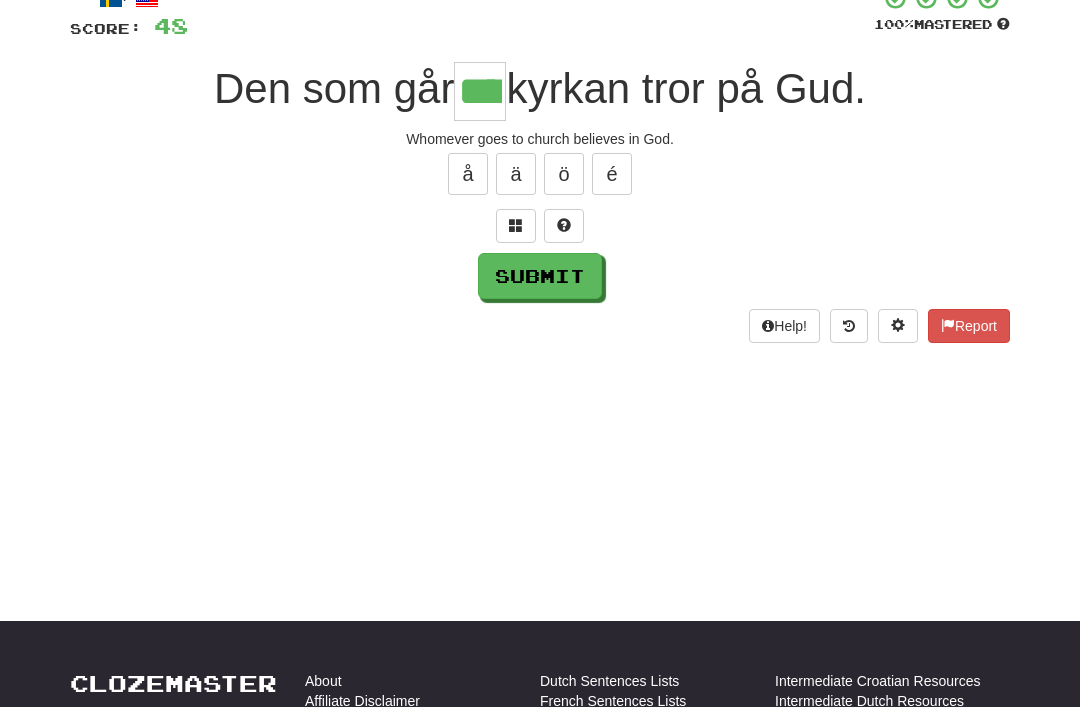 type on "****" 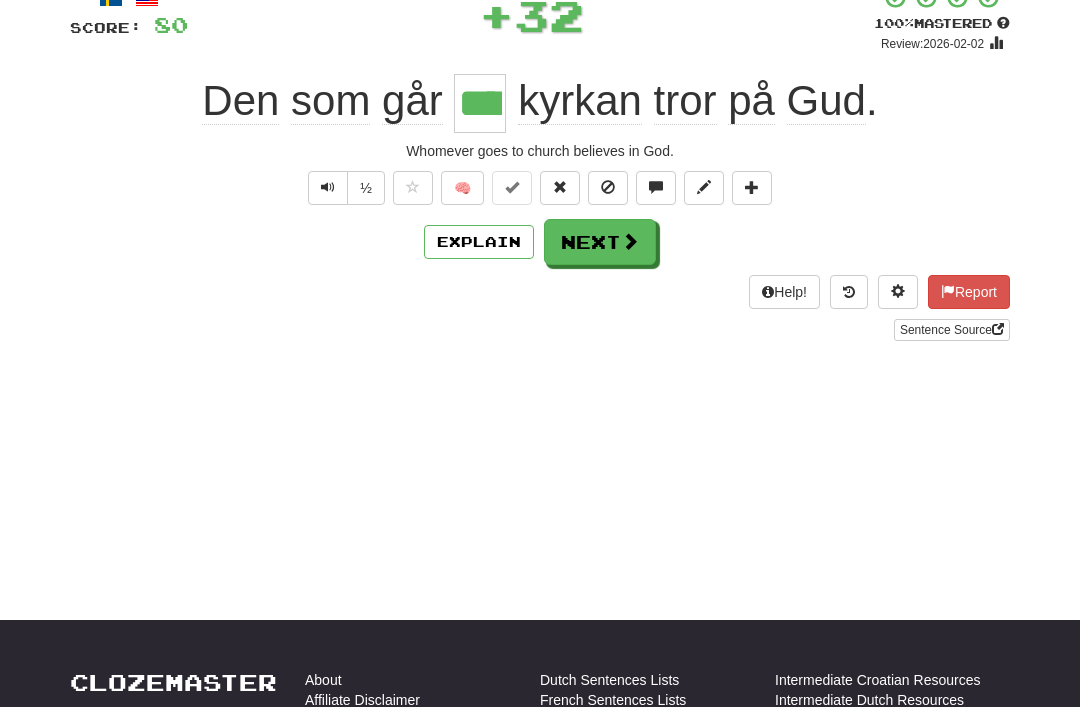 click at bounding box center [630, 241] 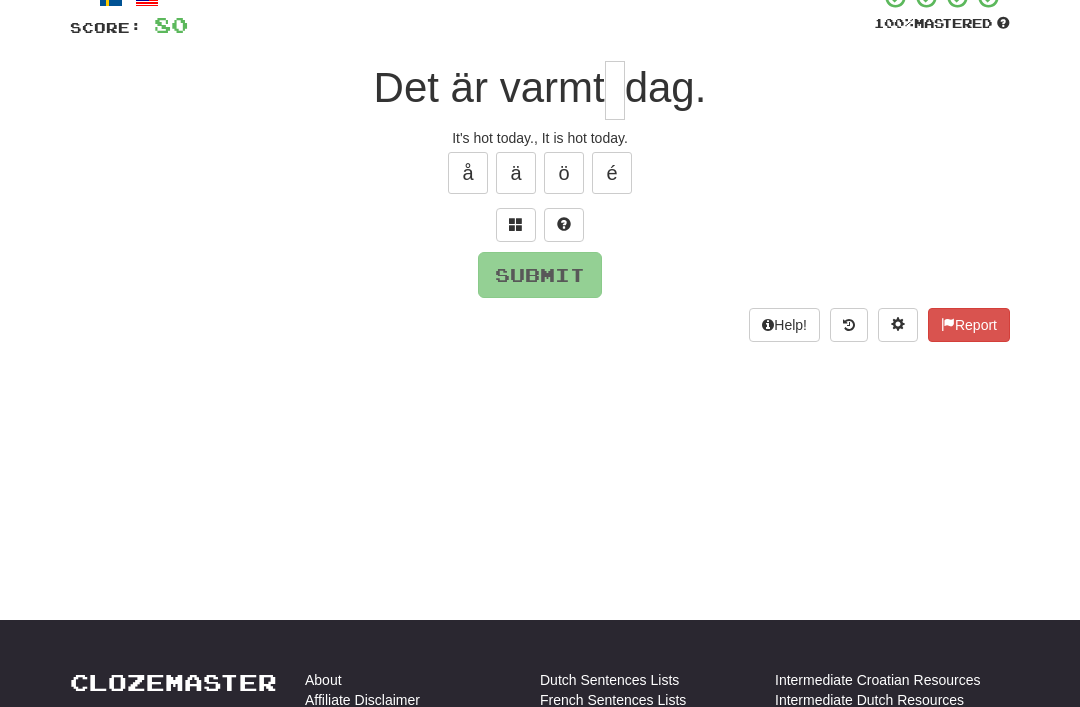 scroll, scrollTop: 136, scrollLeft: 0, axis: vertical 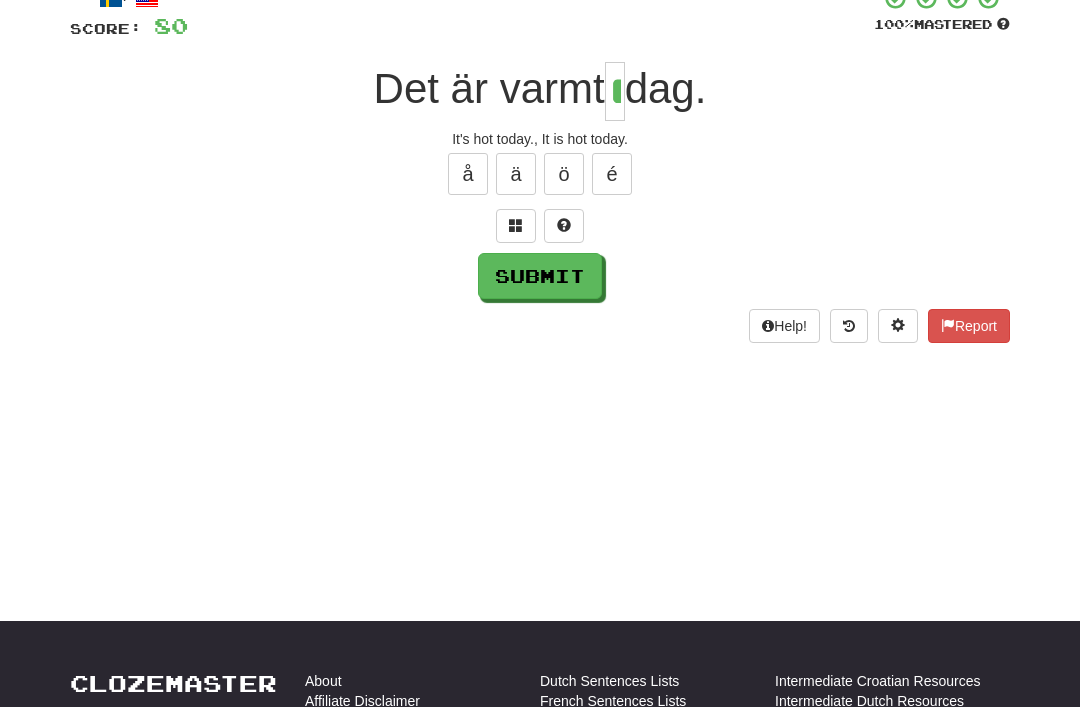 type on "*" 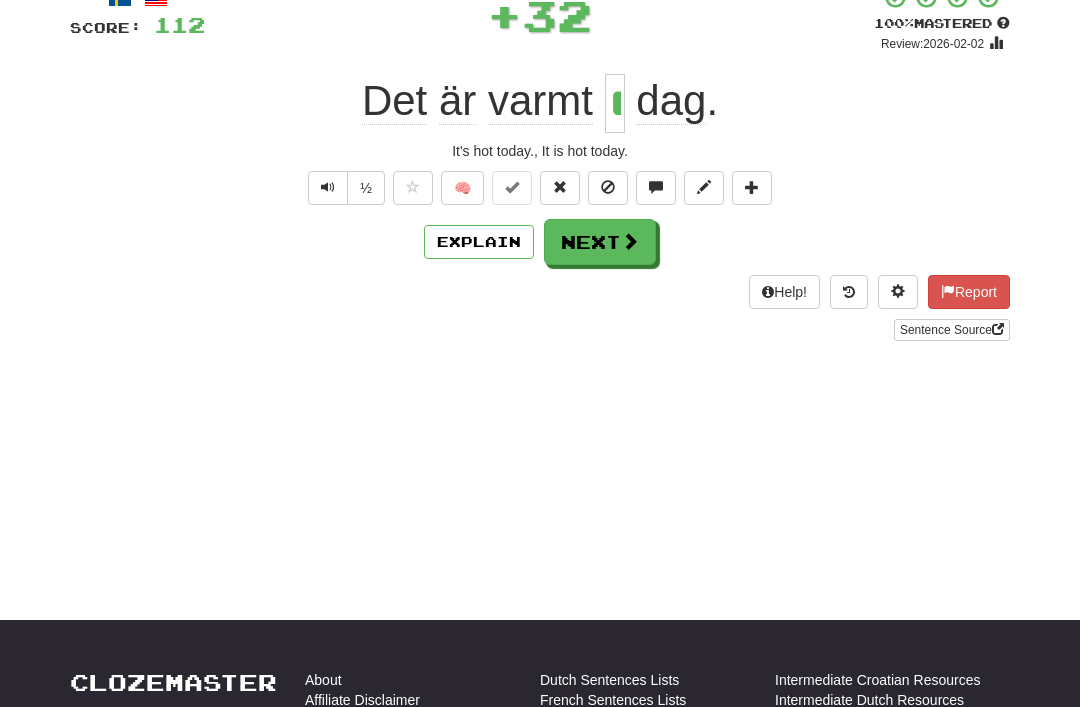 click on "Next" at bounding box center [600, 242] 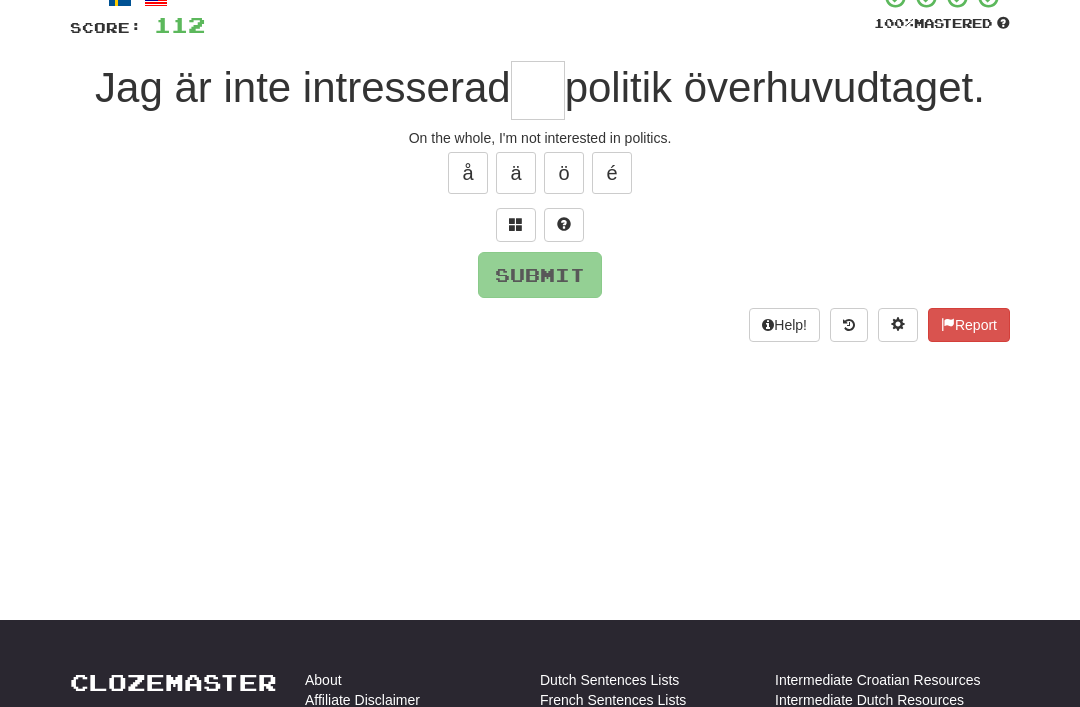 scroll, scrollTop: 136, scrollLeft: 0, axis: vertical 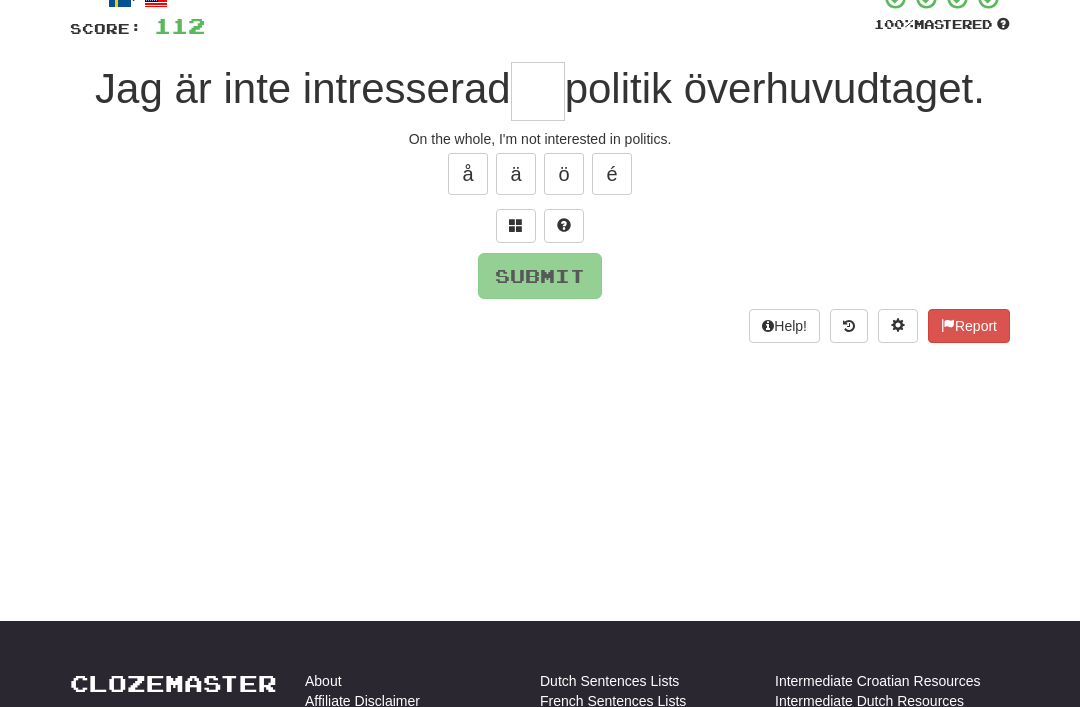 type on "*" 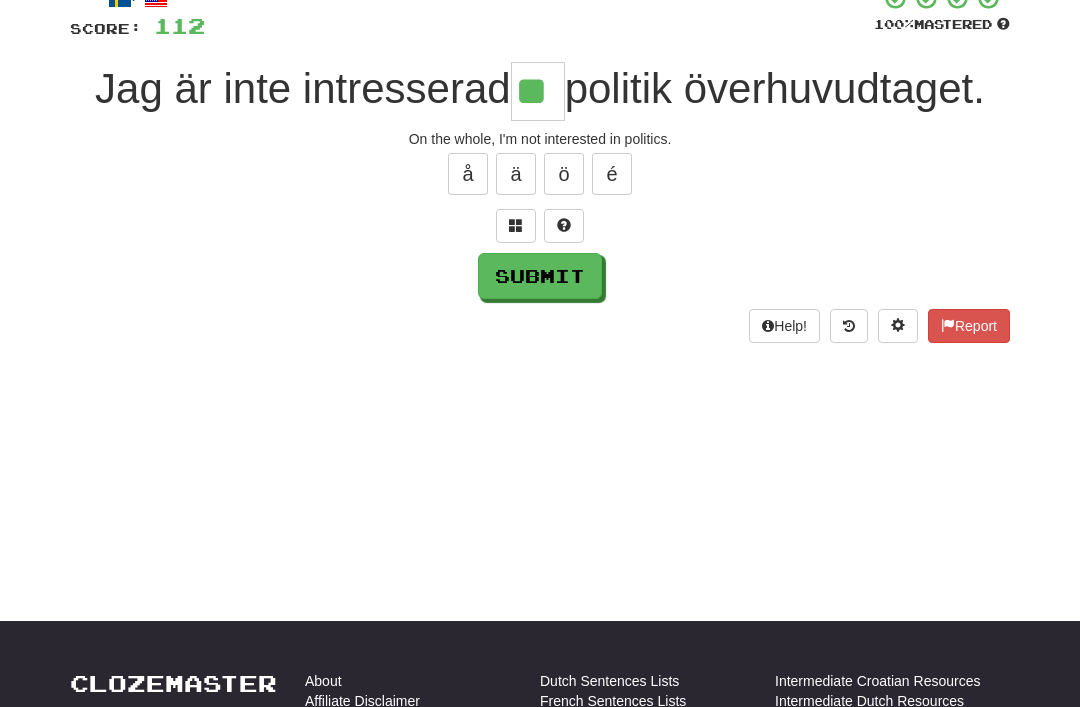 type on "**" 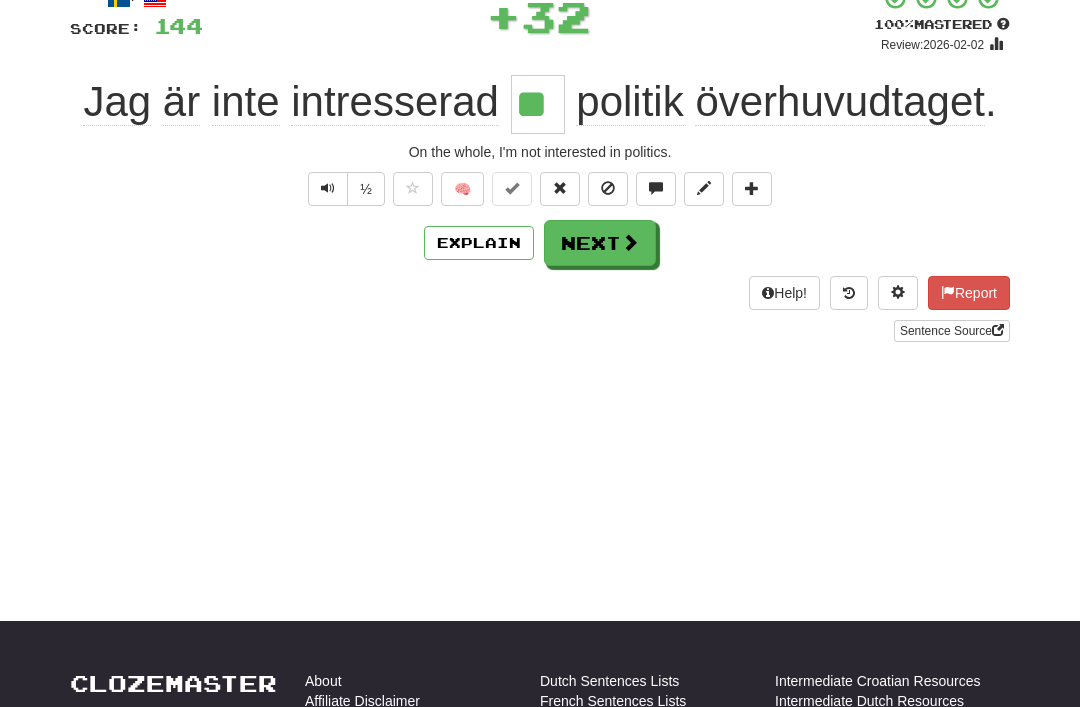 scroll, scrollTop: 137, scrollLeft: 0, axis: vertical 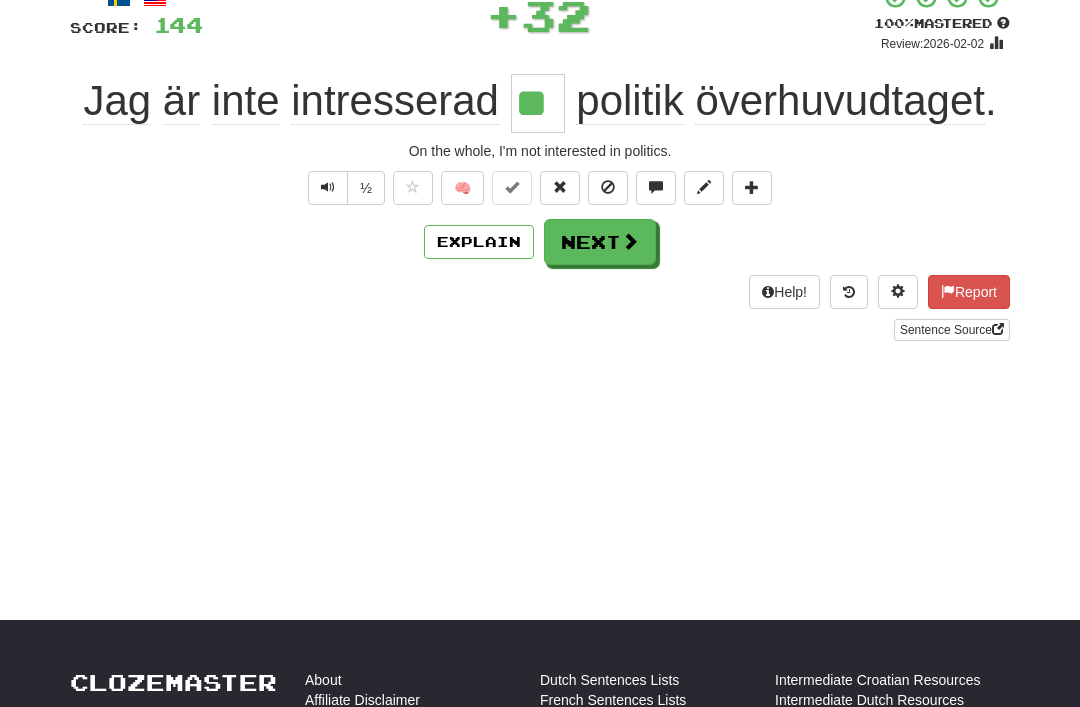 click on "Next" at bounding box center [600, 242] 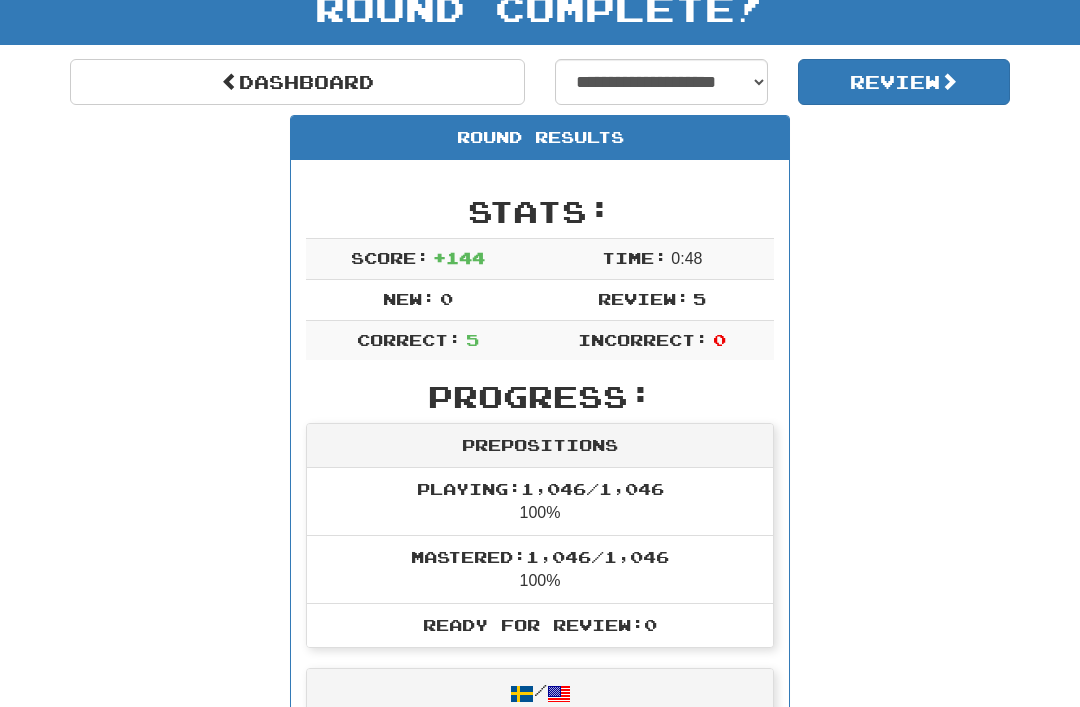 click on "Dashboard" at bounding box center [297, 82] 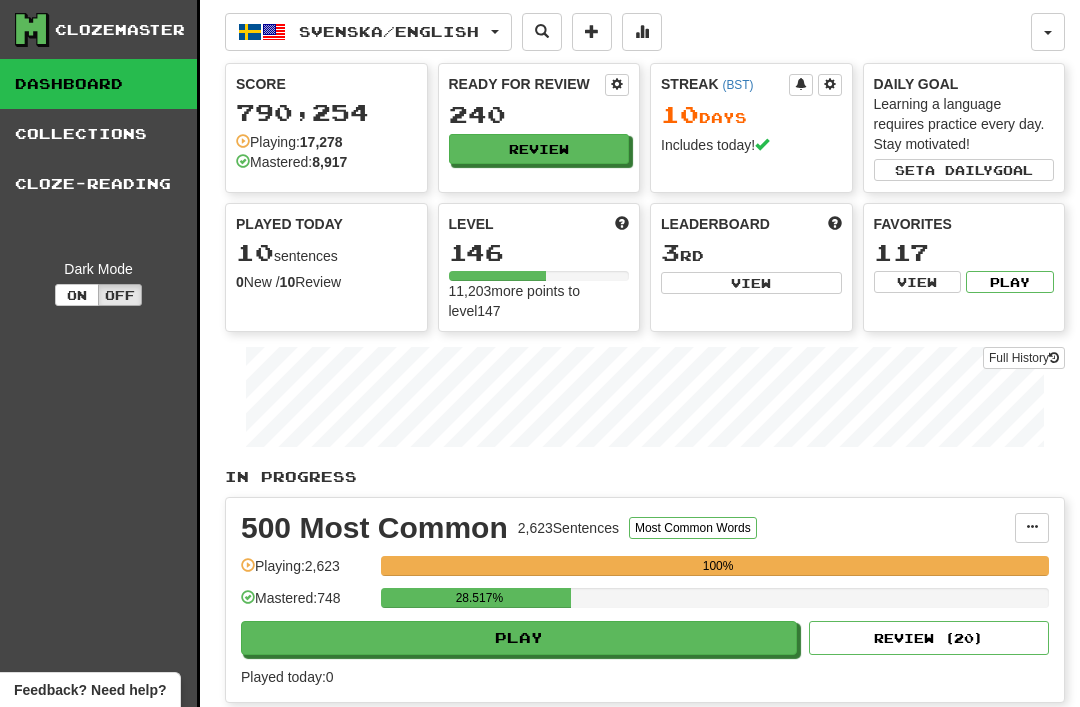 scroll, scrollTop: 0, scrollLeft: 0, axis: both 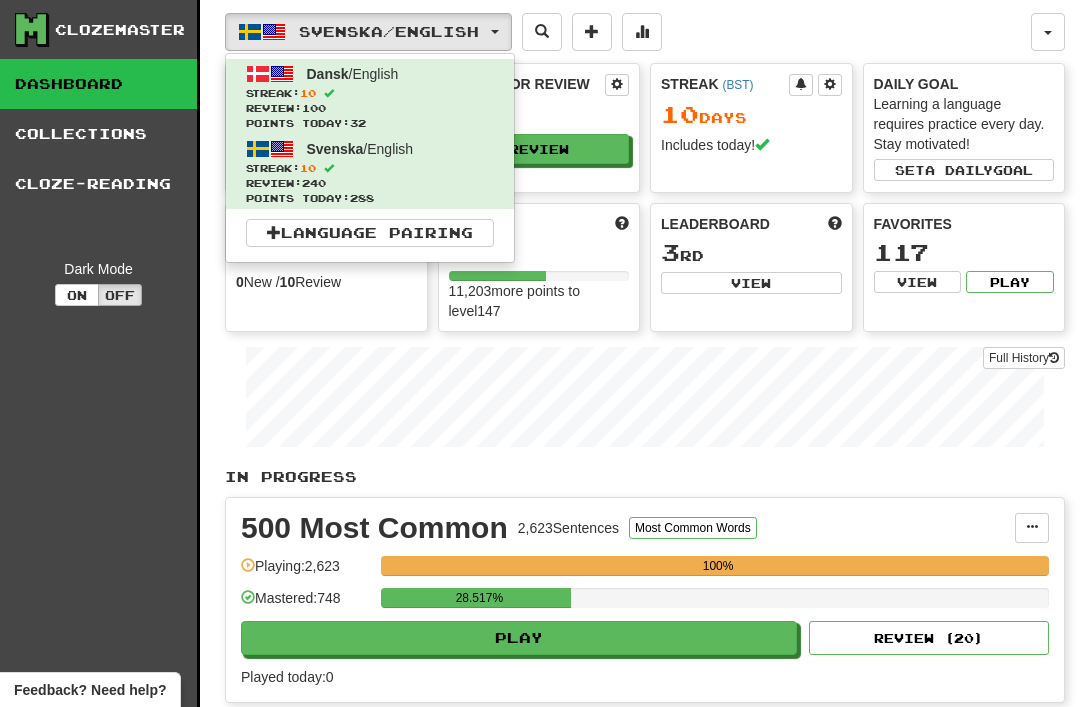 click on "Streak:  10" at bounding box center [370, 93] 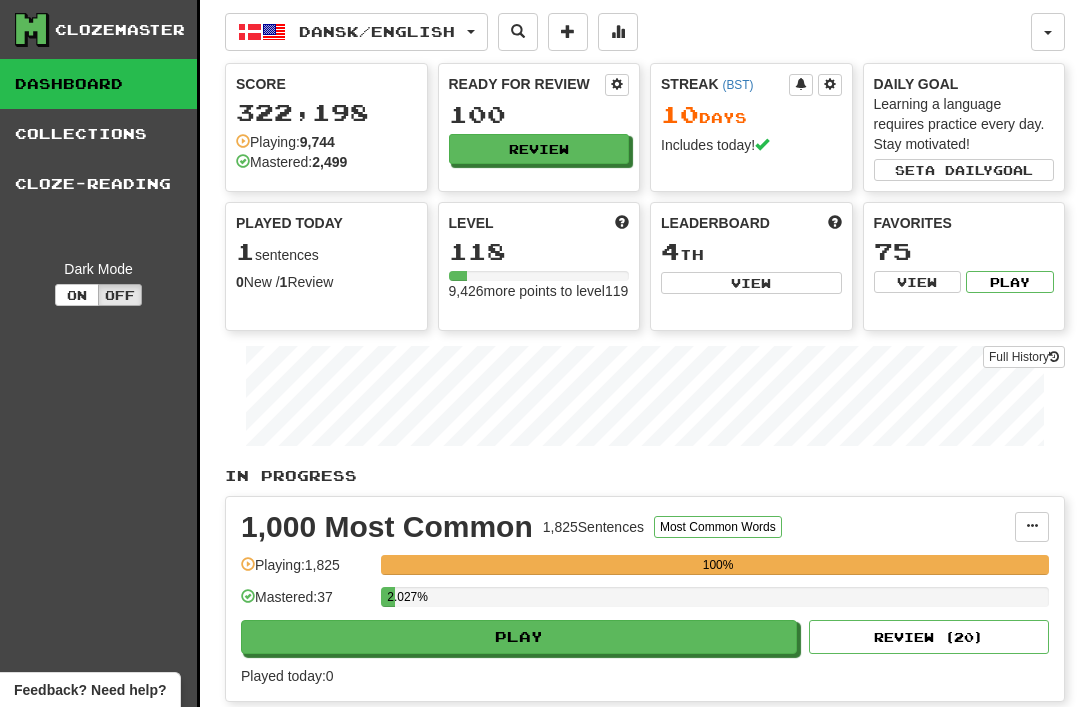 scroll, scrollTop: 0, scrollLeft: 0, axis: both 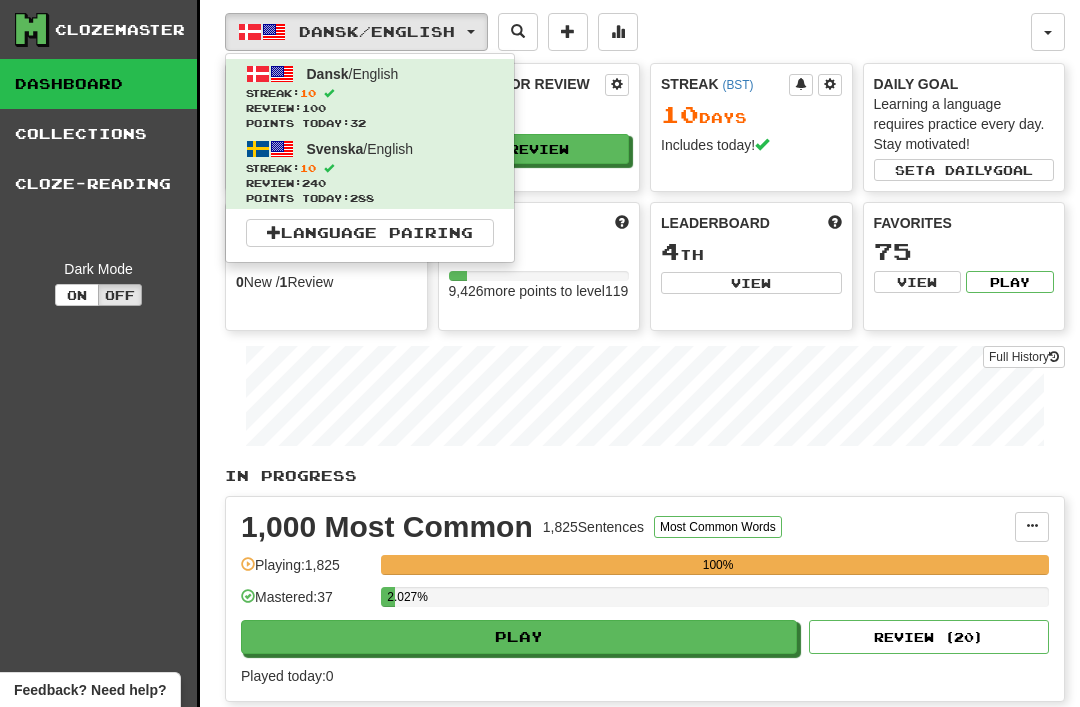 click on "Review:  240" at bounding box center (370, 183) 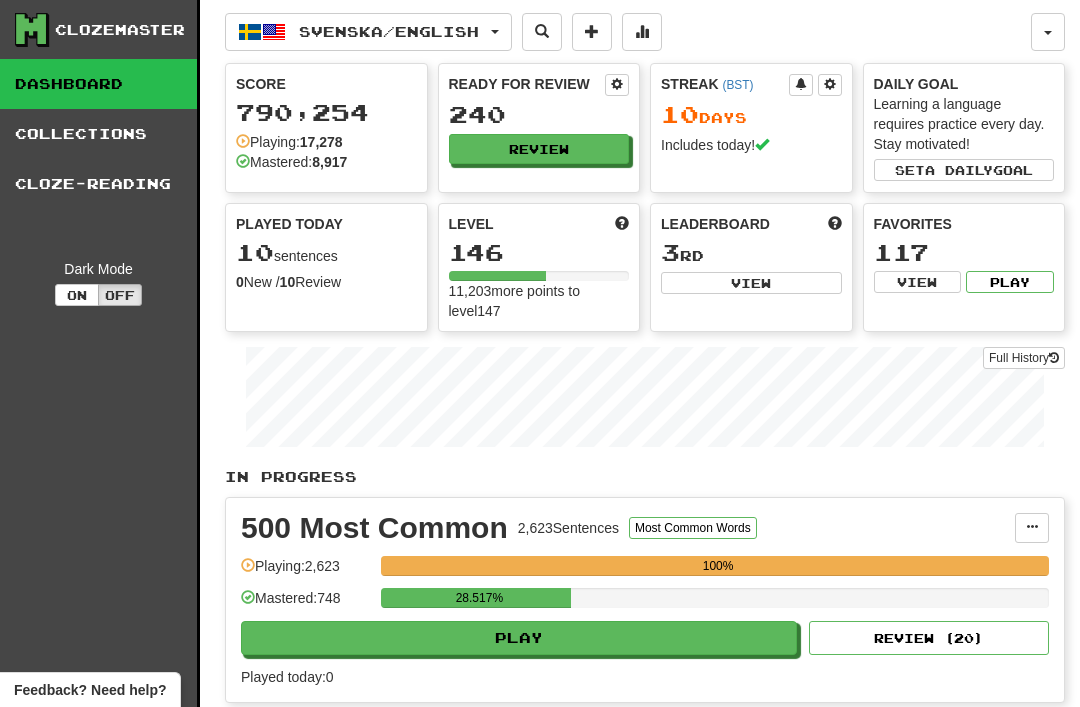 scroll, scrollTop: 0, scrollLeft: 0, axis: both 